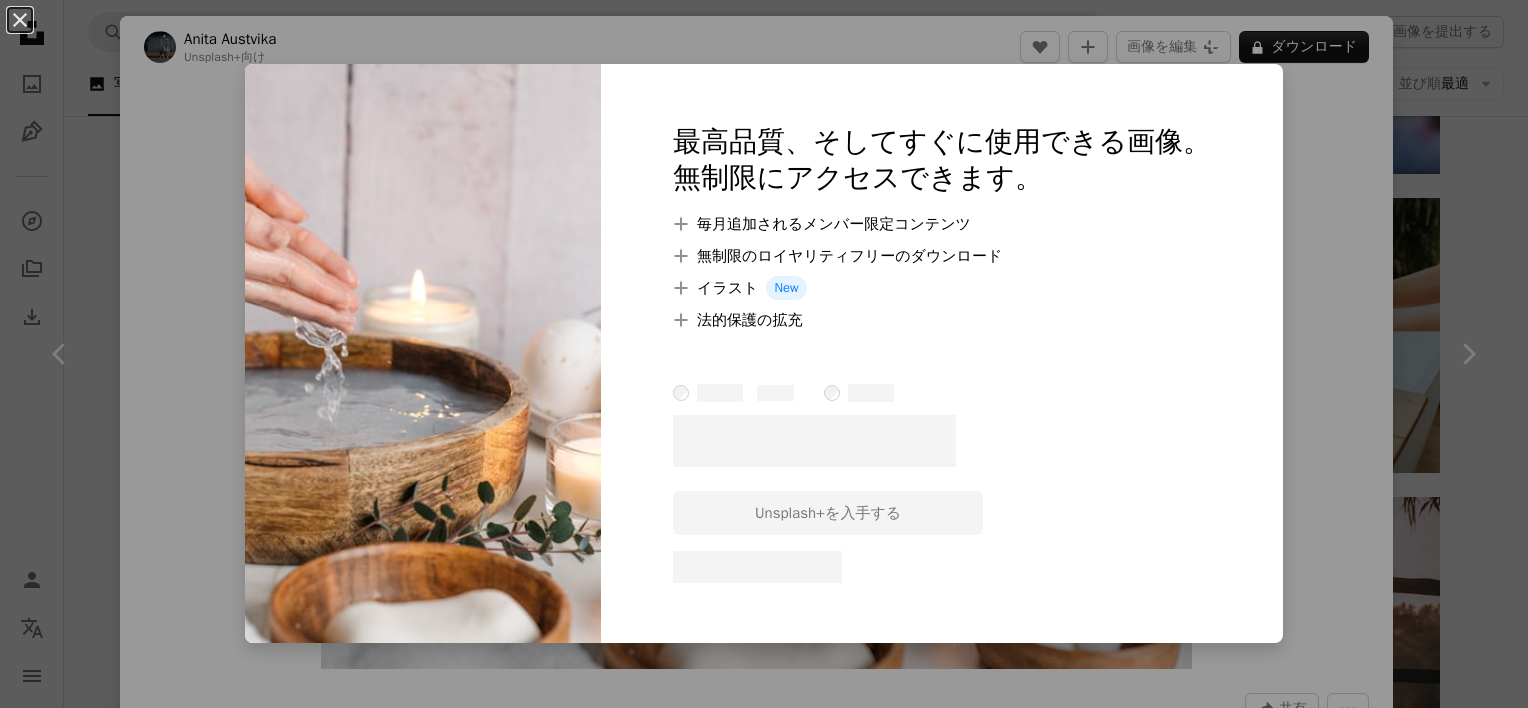 scroll, scrollTop: 2100, scrollLeft: 0, axis: vertical 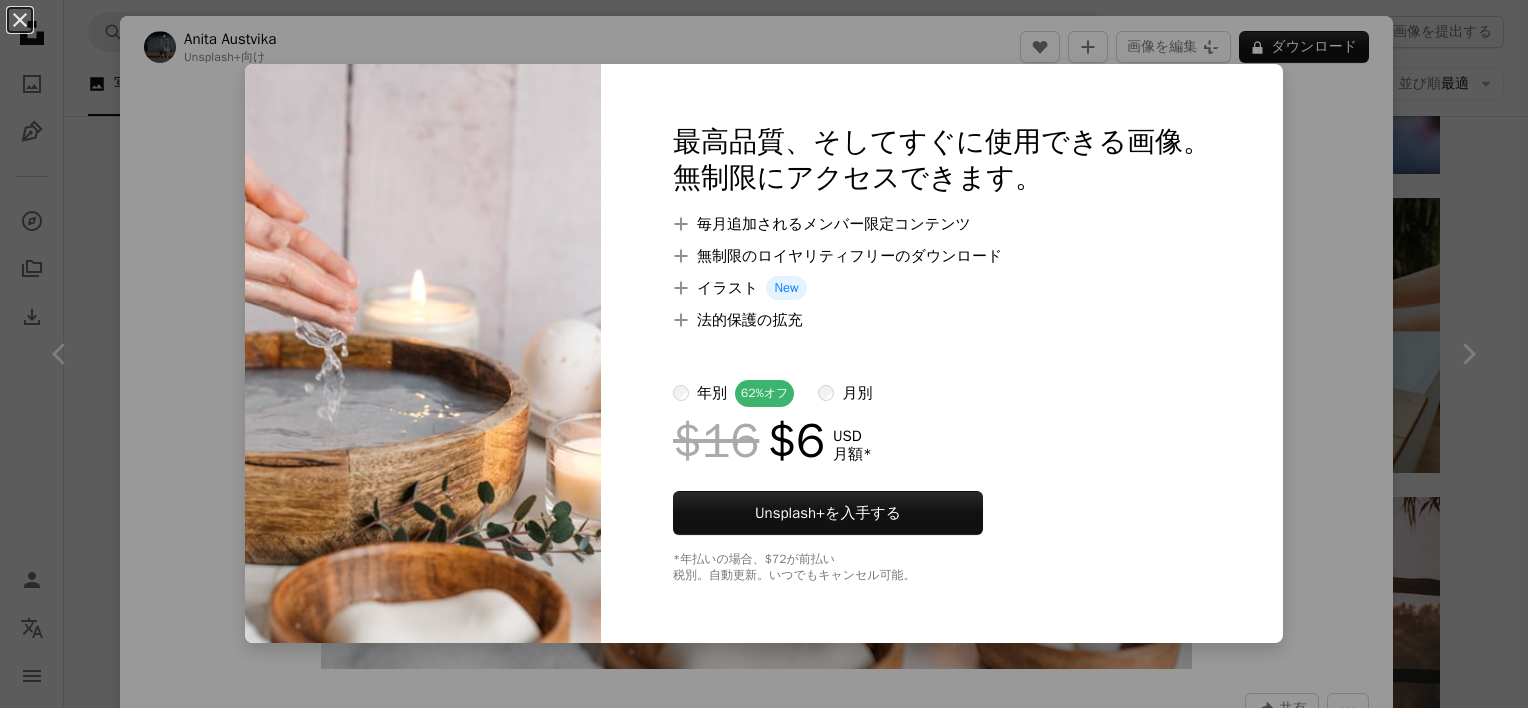 click on "An X shape 最高品質、そしてすぐに使用できる画像。 無制限にアクセスできます。 A plus sign 毎月追加されるメンバー限定コンテンツ A plus sign 無制限のロイヤリティフリーのダウンロード A plus sign イラスト  New A plus sign 法的保護の拡充 年別 62% オフ 月別 $16   $6 USD 月額 * Unsplash+ を入手する *年払いの場合、 $72 が前払い 税別。自動更新。いつでもキャンセル可能。" at bounding box center [764, 354] 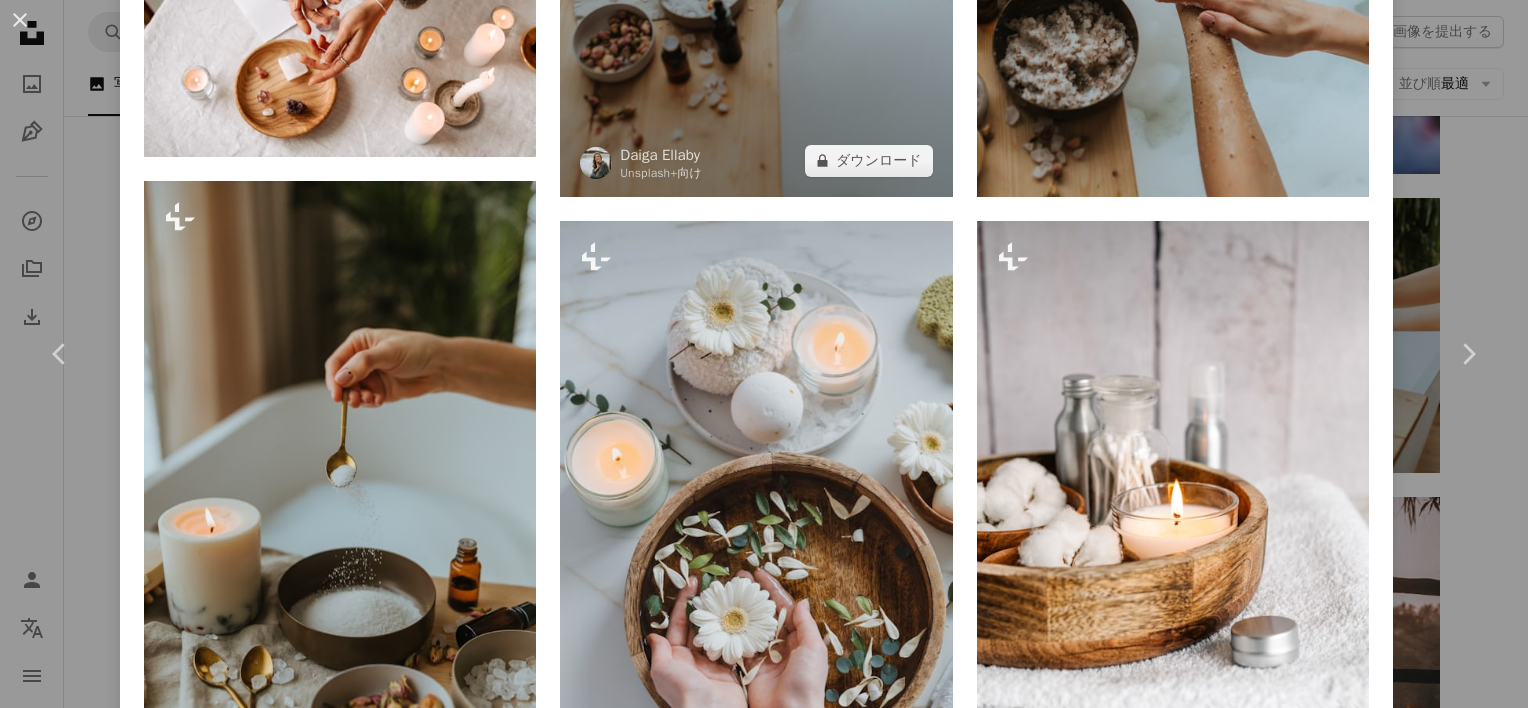 scroll, scrollTop: 2100, scrollLeft: 0, axis: vertical 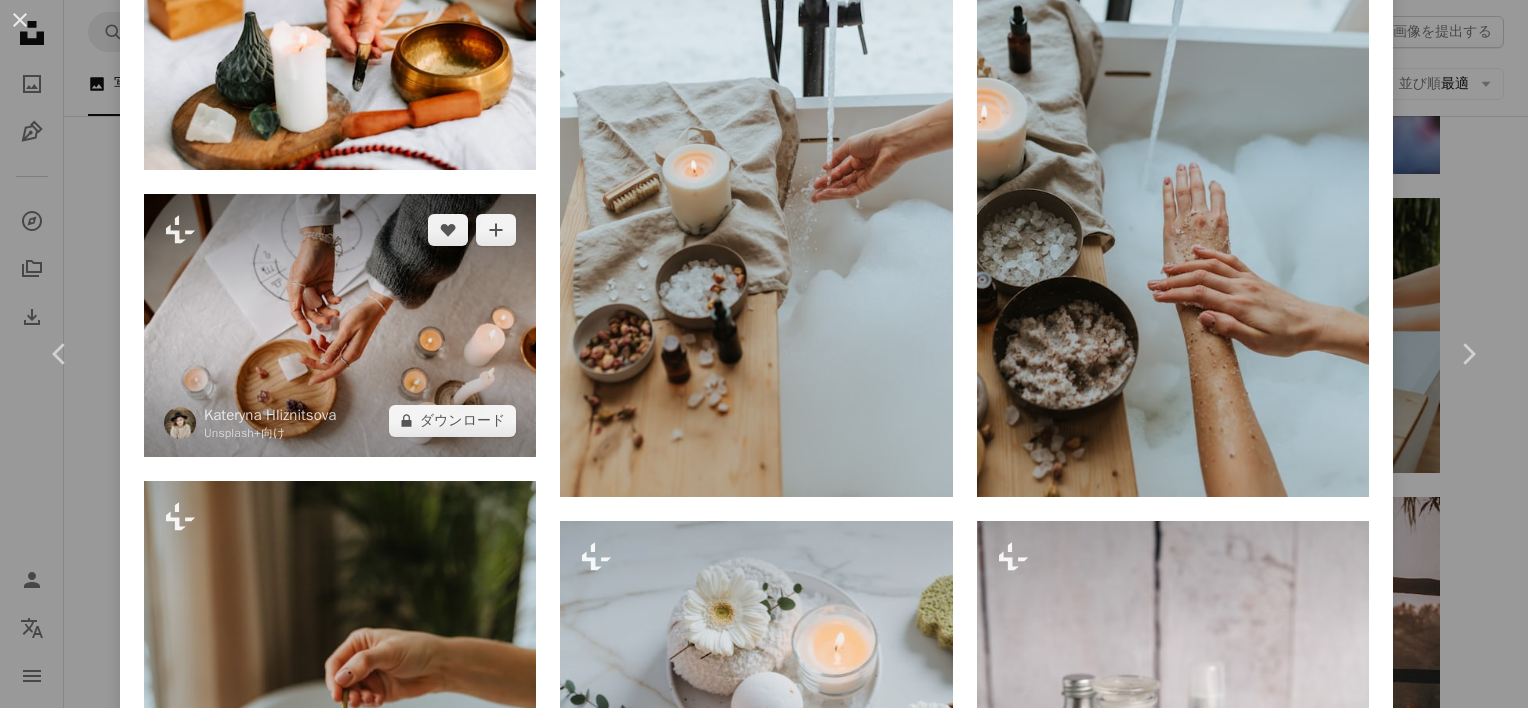 click at bounding box center (340, 325) 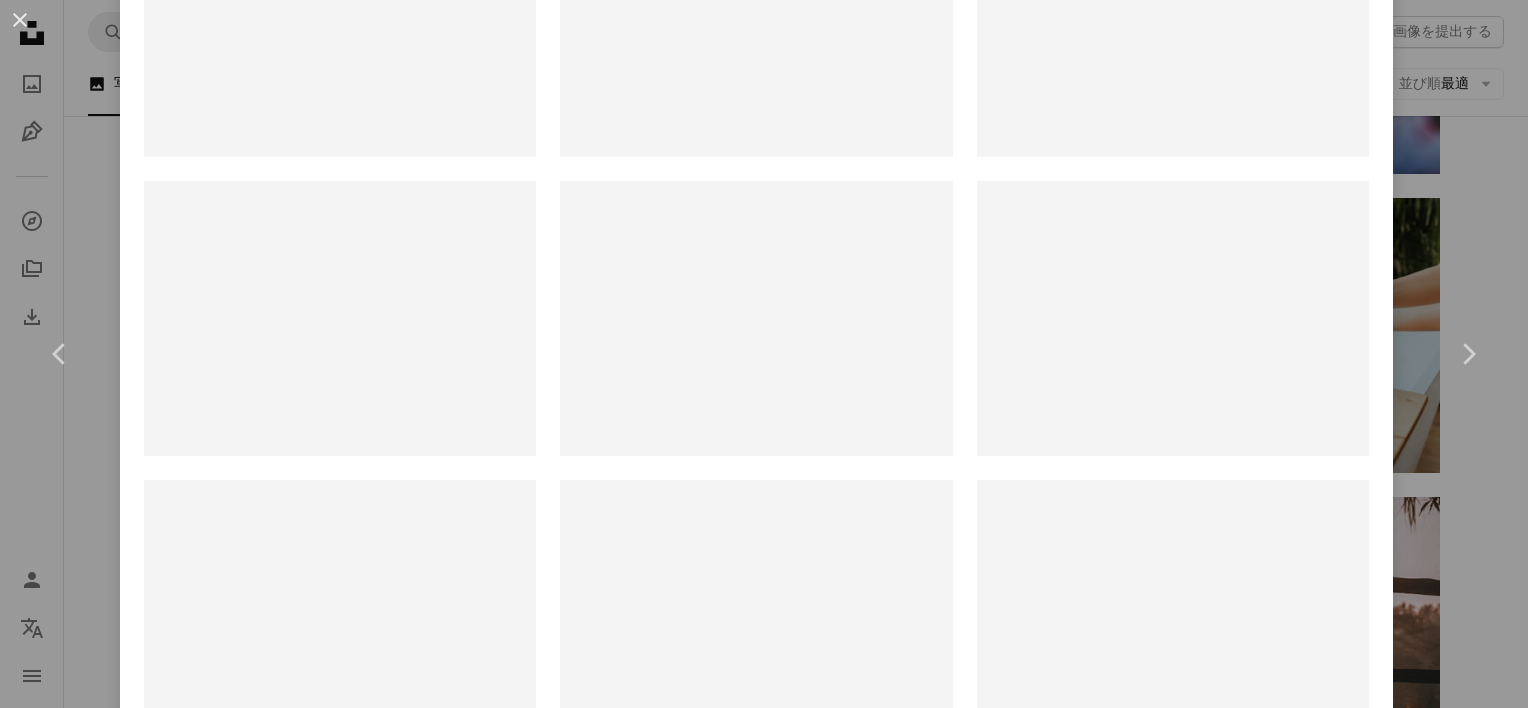 scroll, scrollTop: 0, scrollLeft: 0, axis: both 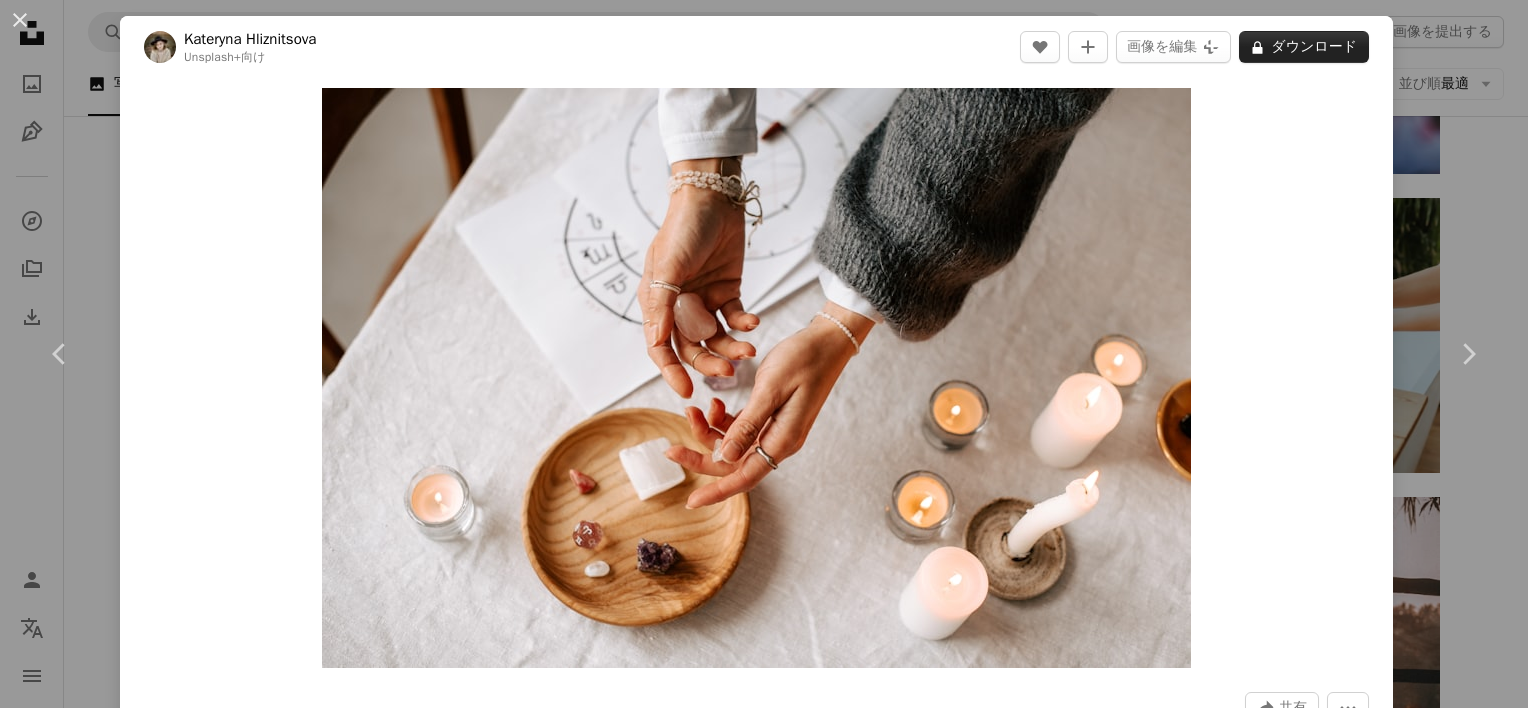 click on "A lock   ダウンロード" at bounding box center [1304, 47] 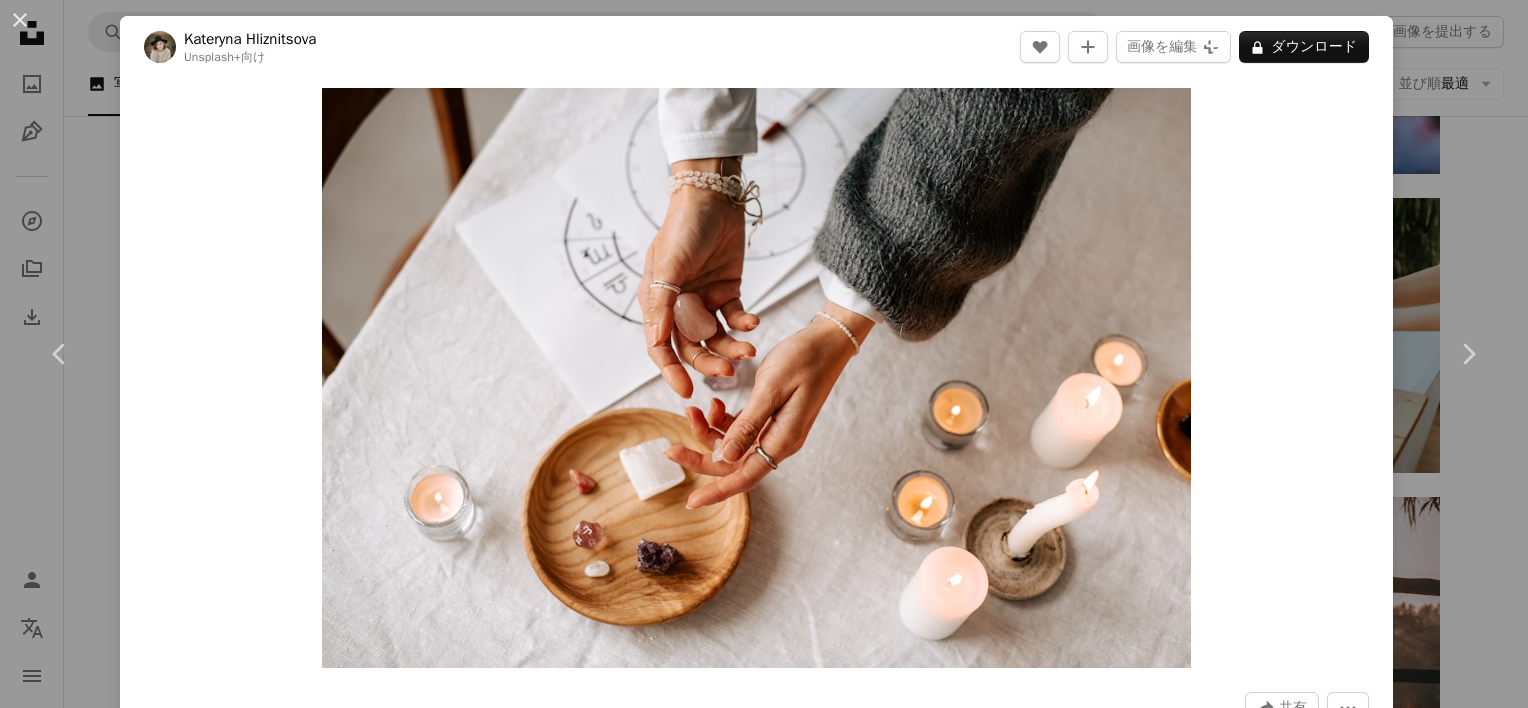 click on "An X shape 最高品質、そしてすぐに使用できる画像。 無制限にアクセスできます。 A plus sign 毎月追加されるメンバー限定コンテンツ A plus sign 無制限のロイヤリティフリーのダウンロード A plus sign イラスト  New A plus sign 法的保護の拡充 年別 62% オフ 月別 $16   $6 USD 月額 * Unsplash+ を入手する *年払いの場合、 $72 が前払い 税別。自動更新。いつでもキャンセル可能。" at bounding box center (764, 6572) 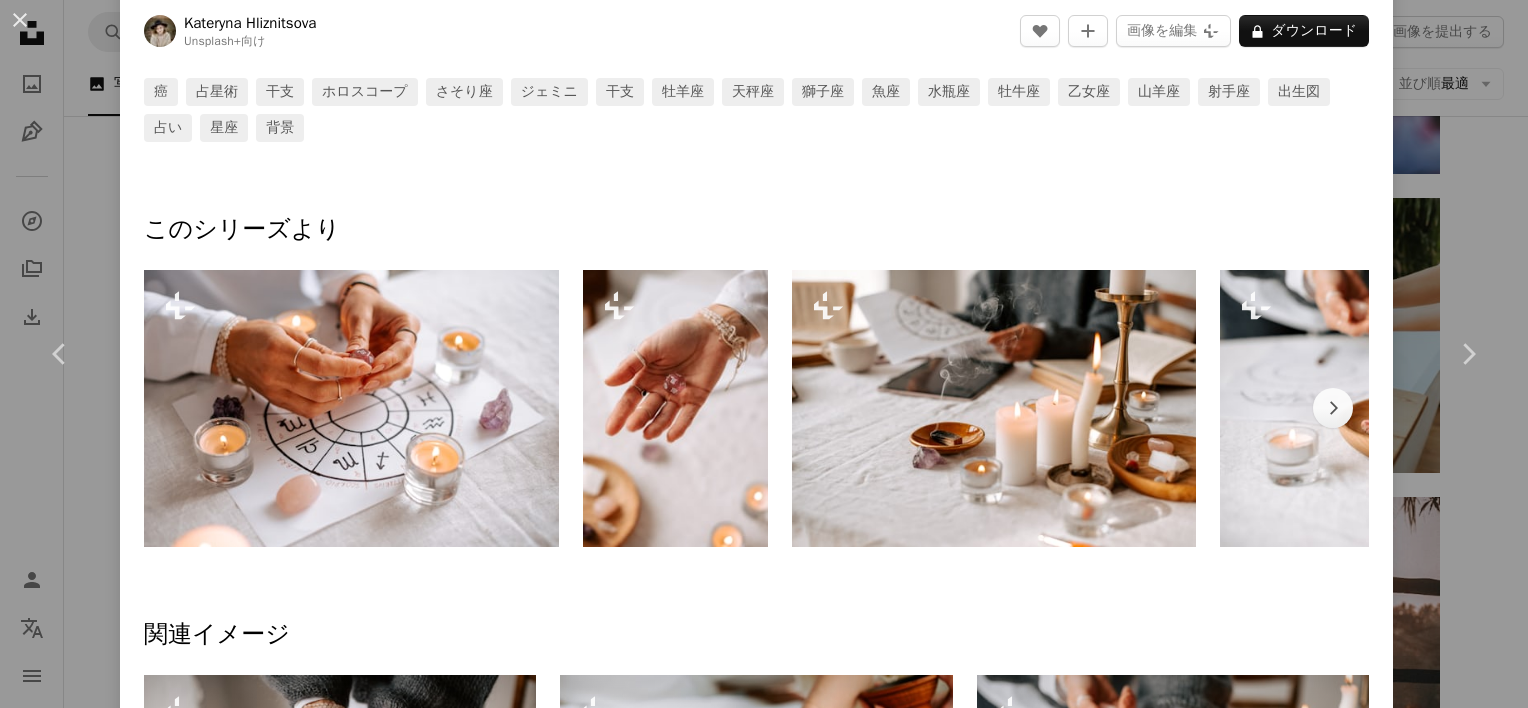 scroll, scrollTop: 800, scrollLeft: 0, axis: vertical 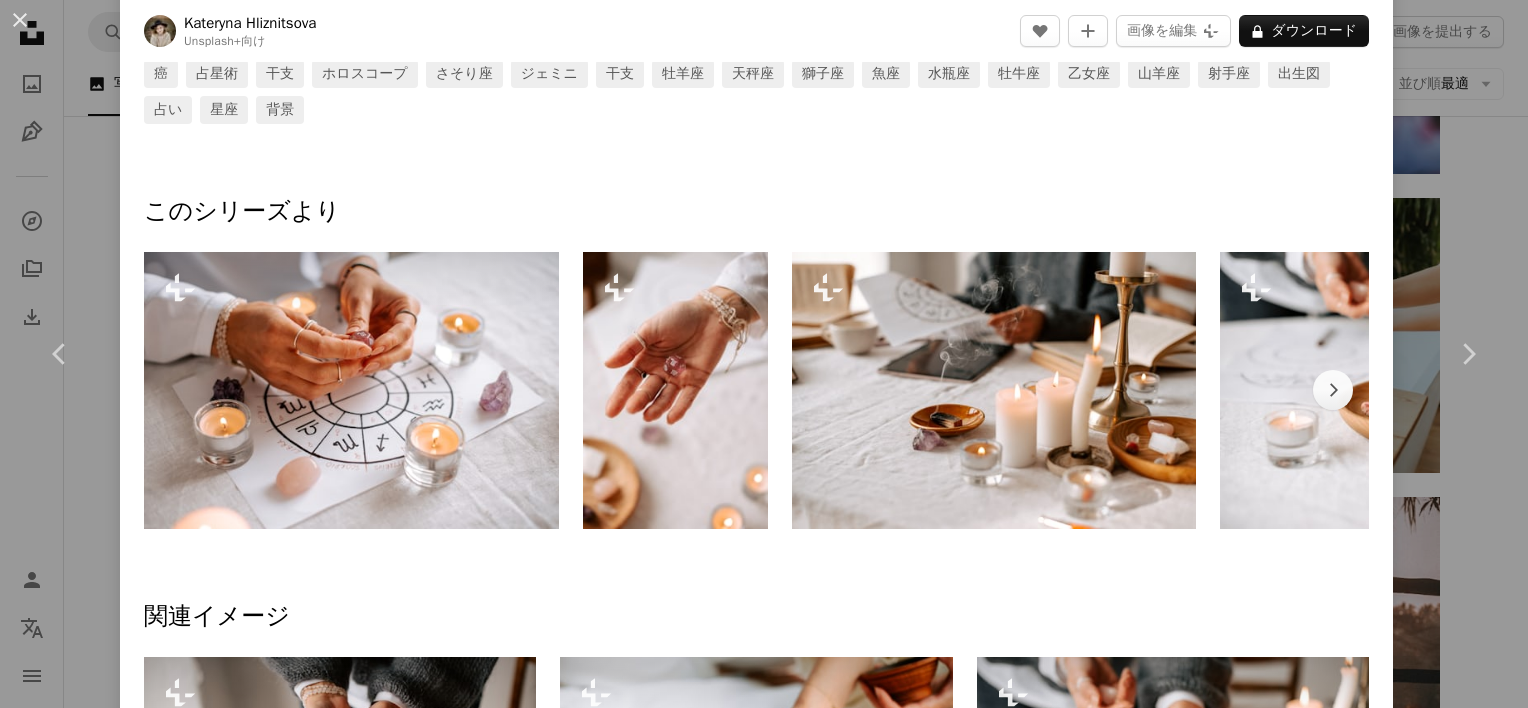 click at bounding box center (351, 390) 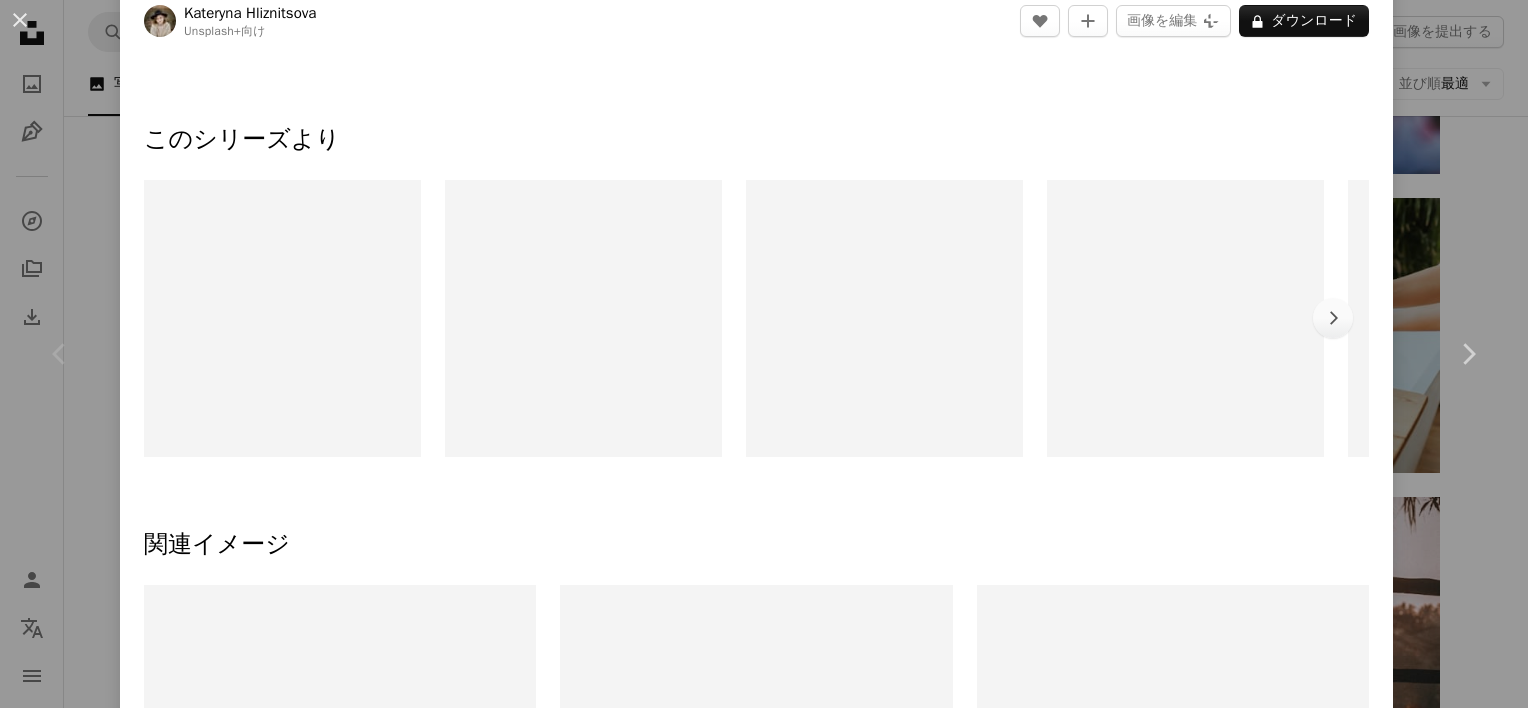 scroll, scrollTop: 0, scrollLeft: 0, axis: both 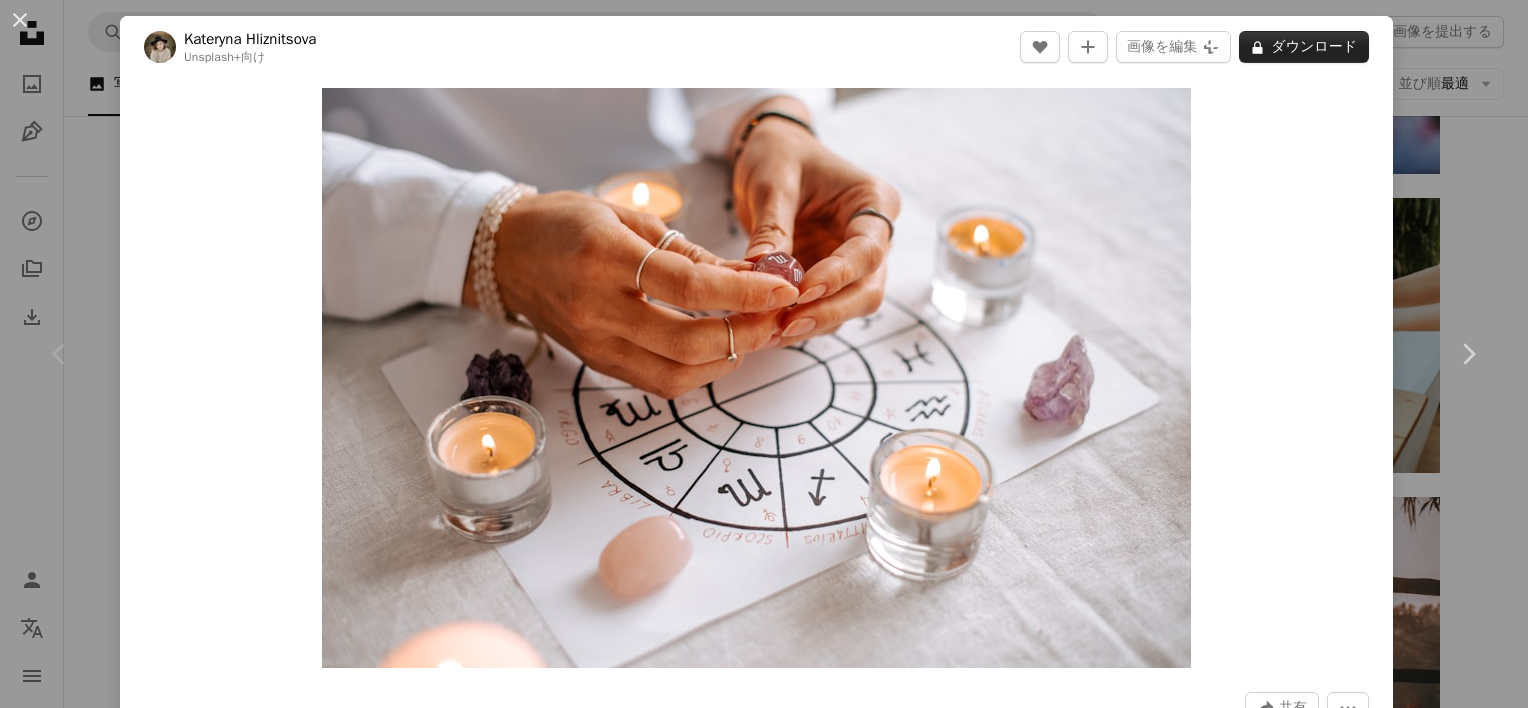 click on "A lock   ダウンロード" at bounding box center [1304, 47] 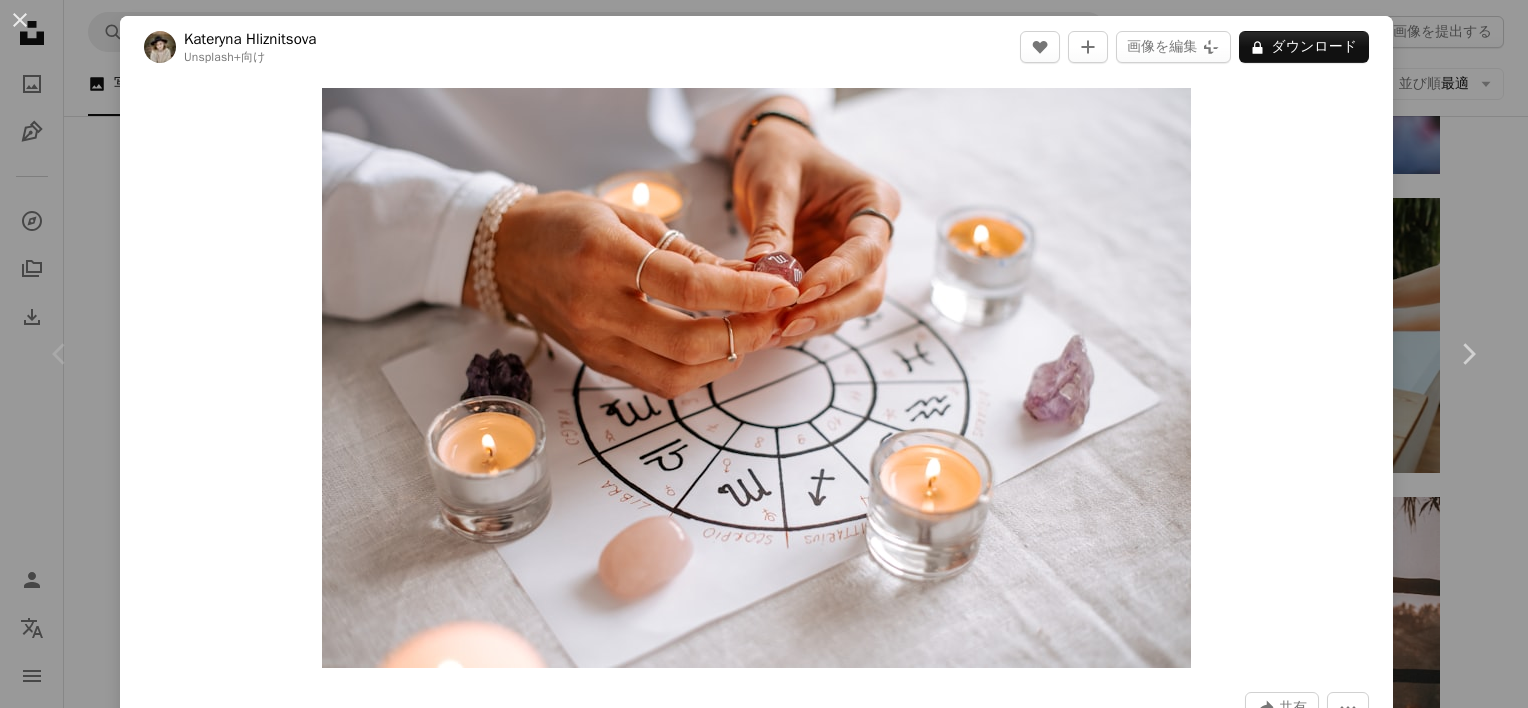click on "An X shape 最高品質、そしてすぐに使用できる画像。 無制限にアクセスできます。 A plus sign 毎月追加されるメンバー限定コンテンツ A plus sign 無制限のロイヤリティフリーのダウンロード A plus sign イラスト  New A plus sign 法的保護の拡充 年別 62% オフ 月別 $16   $6 USD 月額 * Unsplash+ を入手する *年払いの場合、 $72 が前払い 税別。自動更新。いつでもキャンセル可能。" at bounding box center [764, 6572] 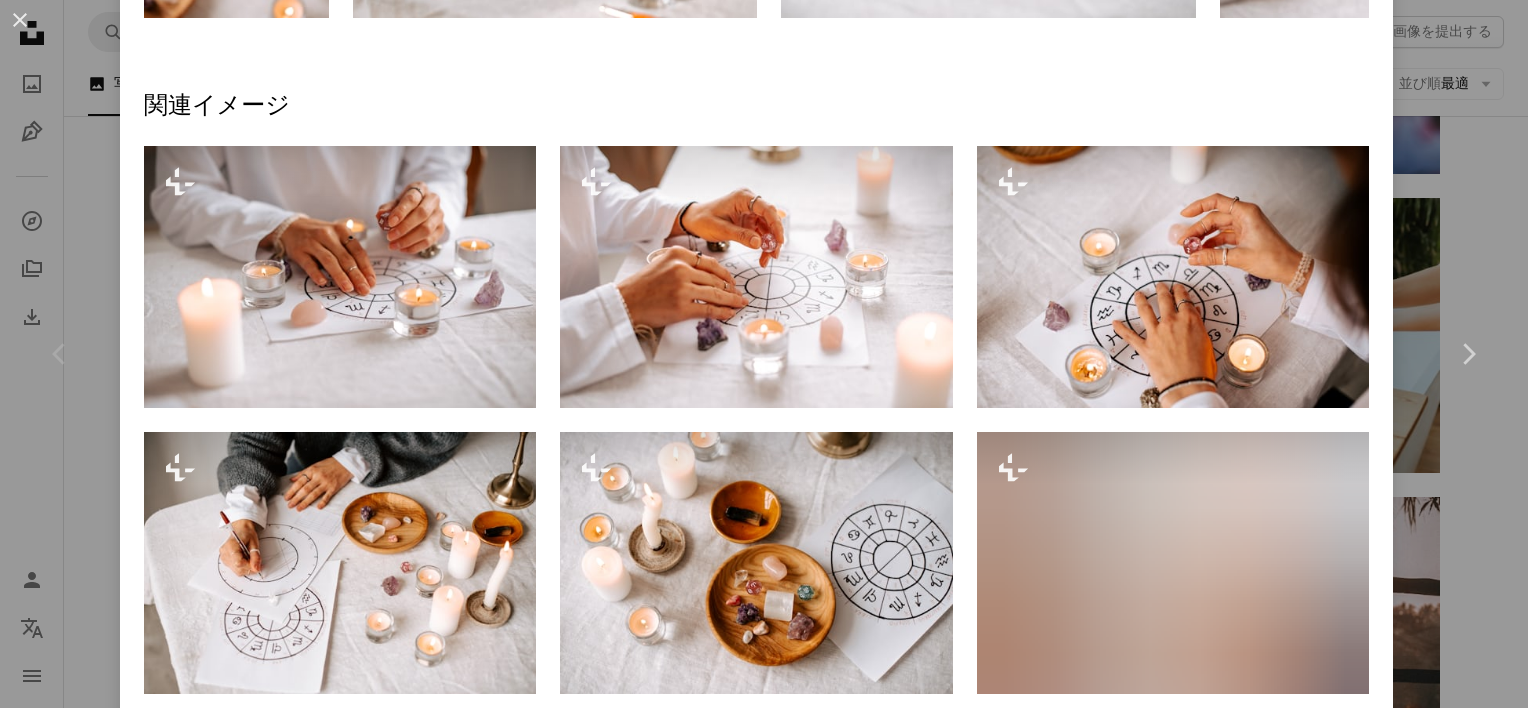 scroll, scrollTop: 1400, scrollLeft: 0, axis: vertical 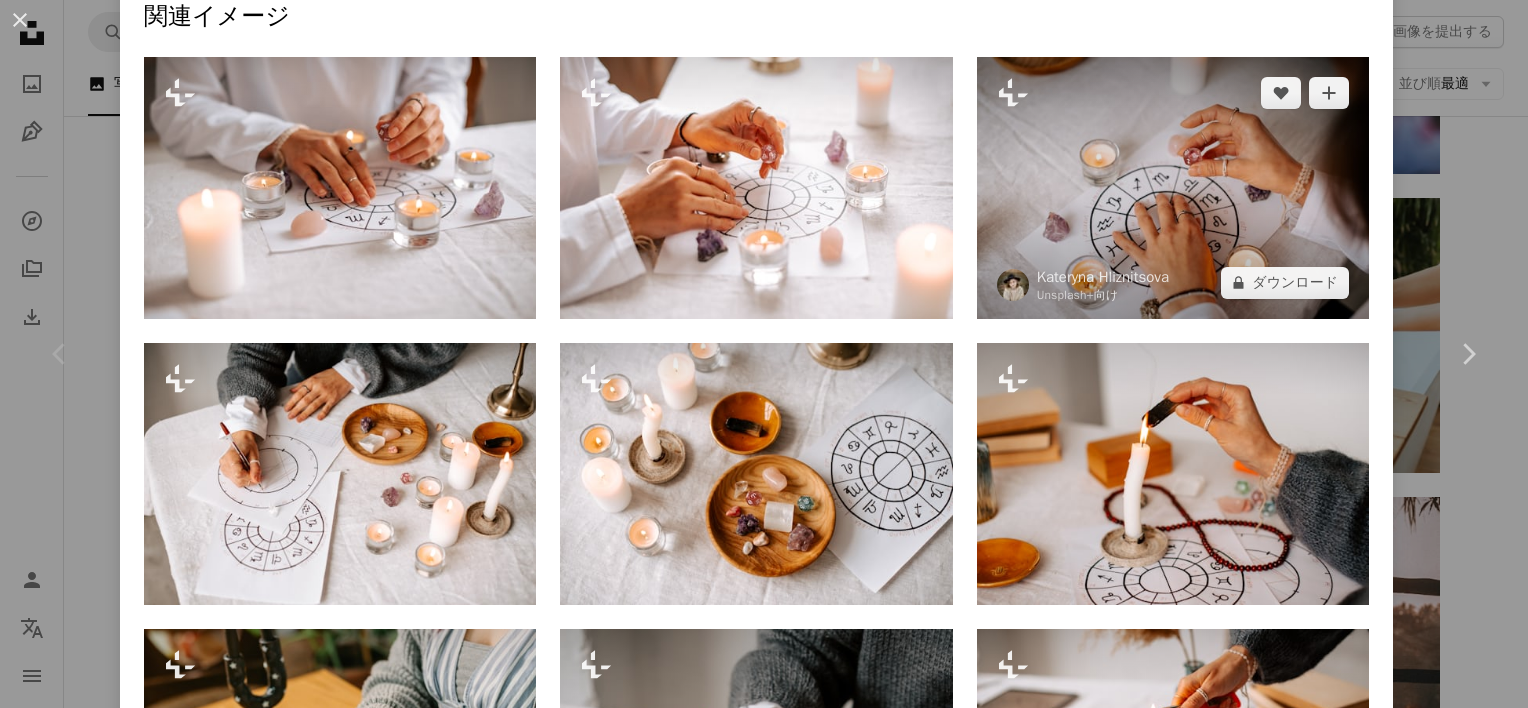 click at bounding box center (1173, 188) 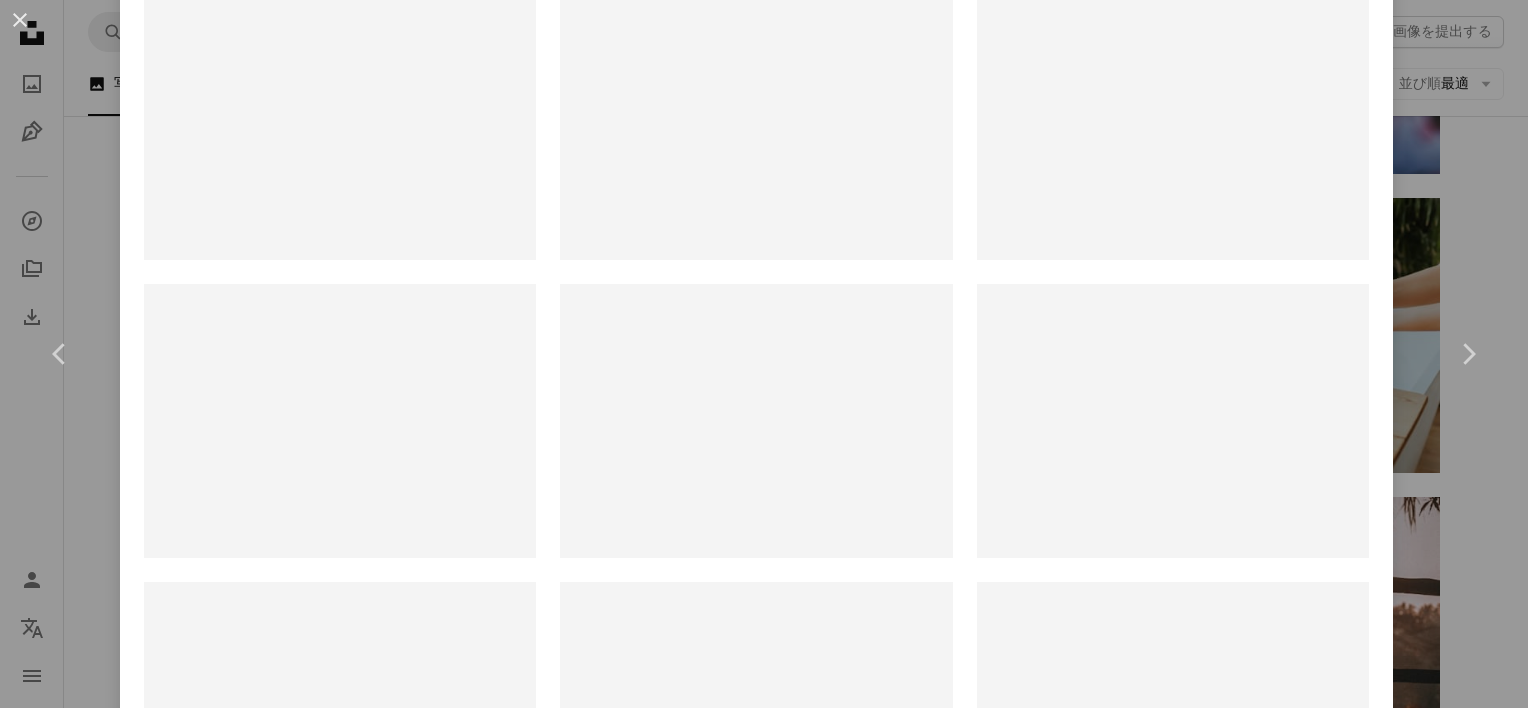 scroll, scrollTop: 0, scrollLeft: 0, axis: both 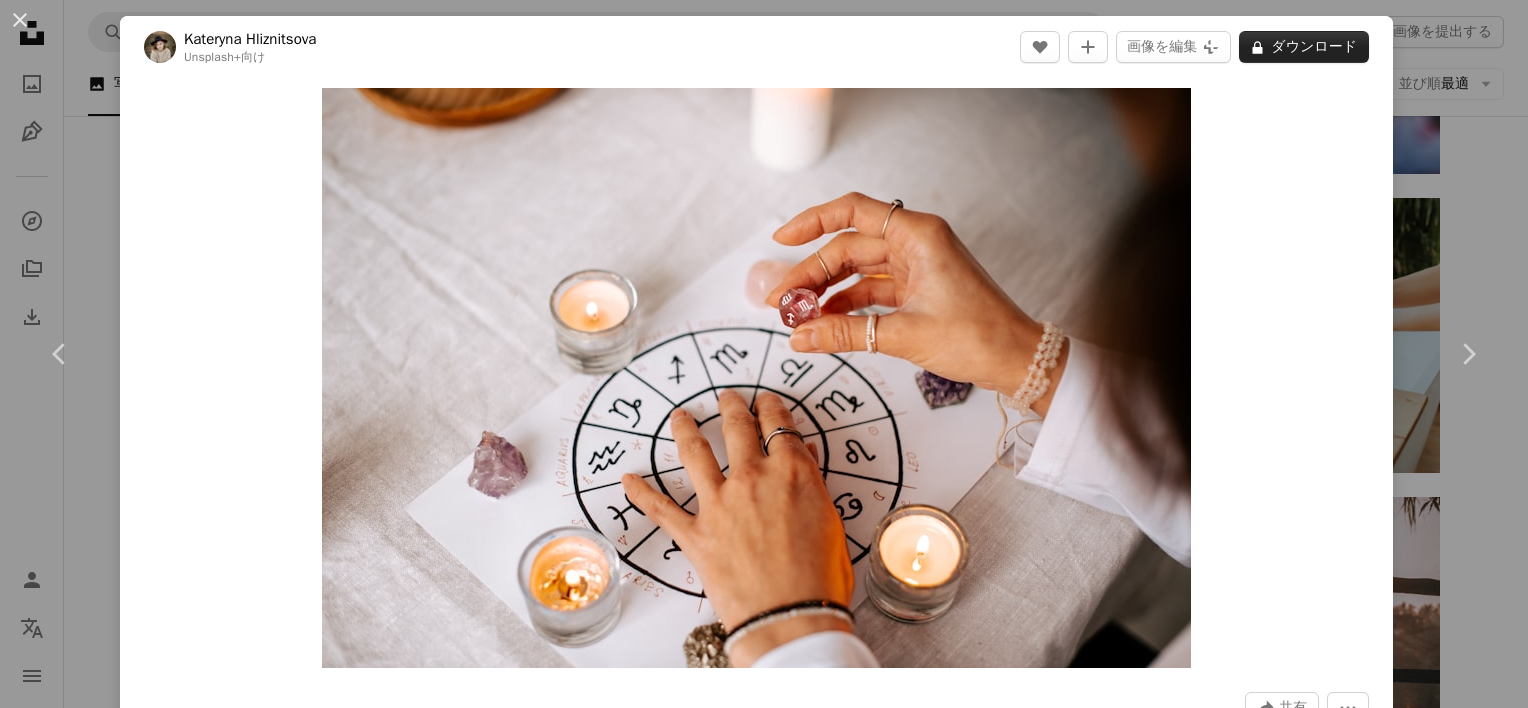 click on "A lock   ダウンロード" at bounding box center [1304, 47] 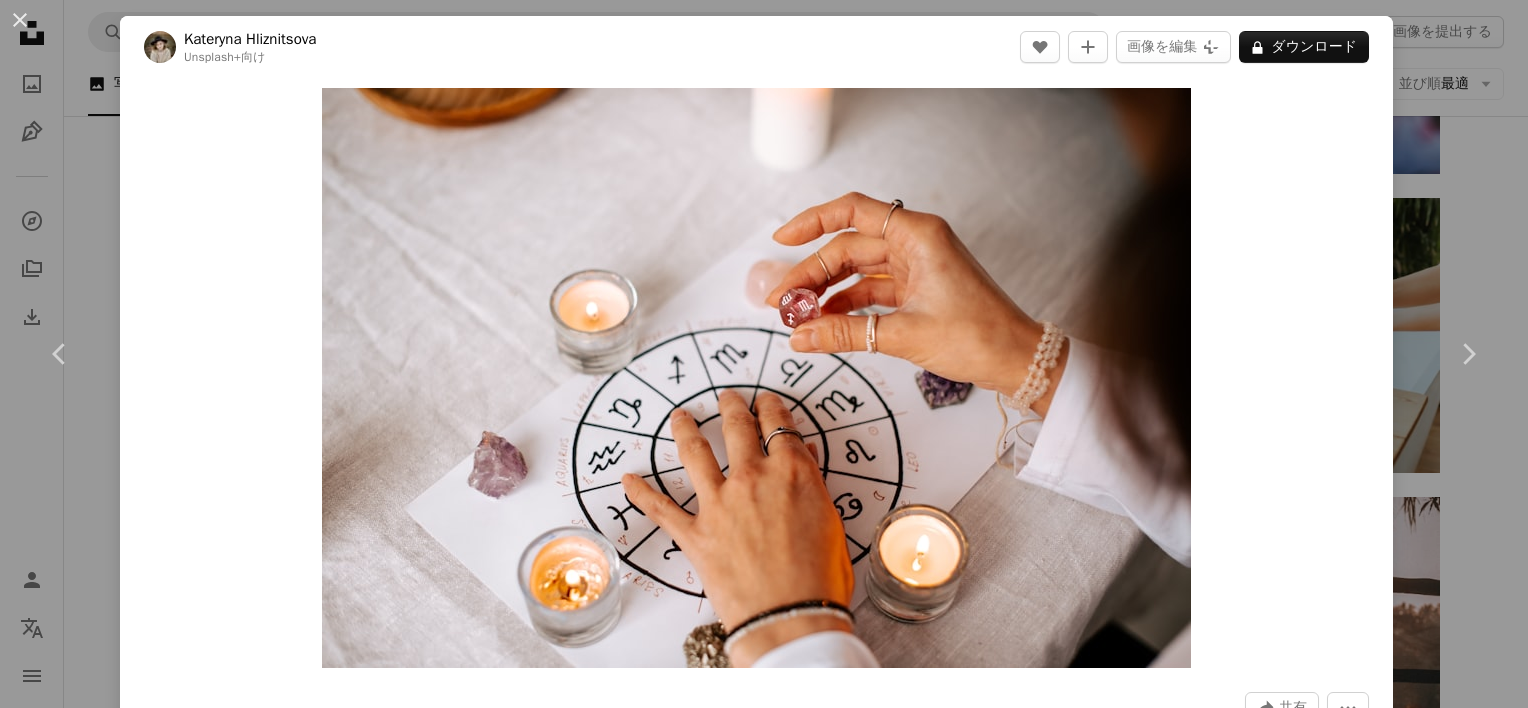 click on "An X shape 最高品質、そしてすぐに使用できる画像。 無制限にアクセスできます。 A plus sign 毎月追加されるメンバー限定コンテンツ A plus sign 無制限のロイヤリティフリーのダウンロード A plus sign イラスト  New A plus sign 法的保護の拡充 年別 62% オフ 月別 $16   $6 USD 月額 * Unsplash+ を入手する *年払いの場合、 $72 が前払い 税別。自動更新。いつでもキャンセル可能。" at bounding box center (764, 6572) 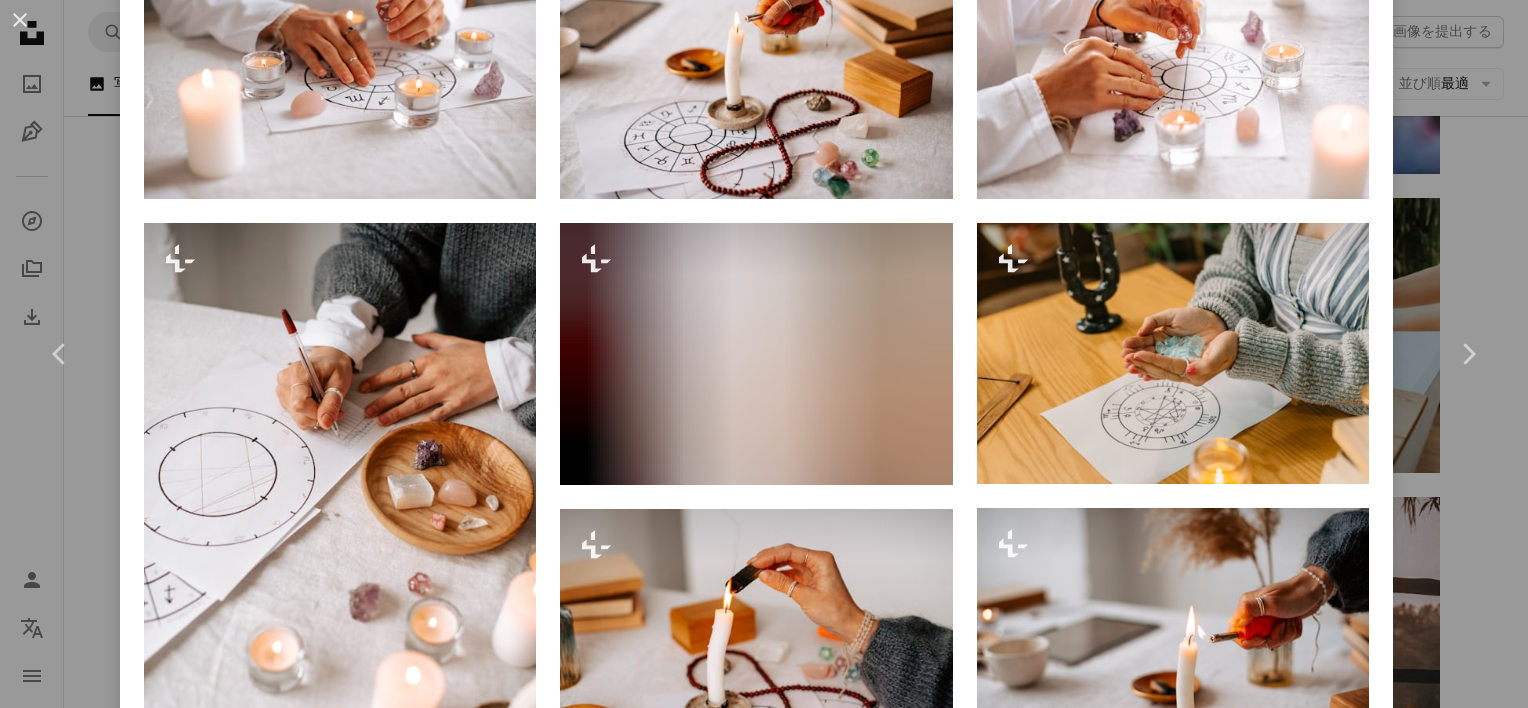 scroll, scrollTop: 1900, scrollLeft: 0, axis: vertical 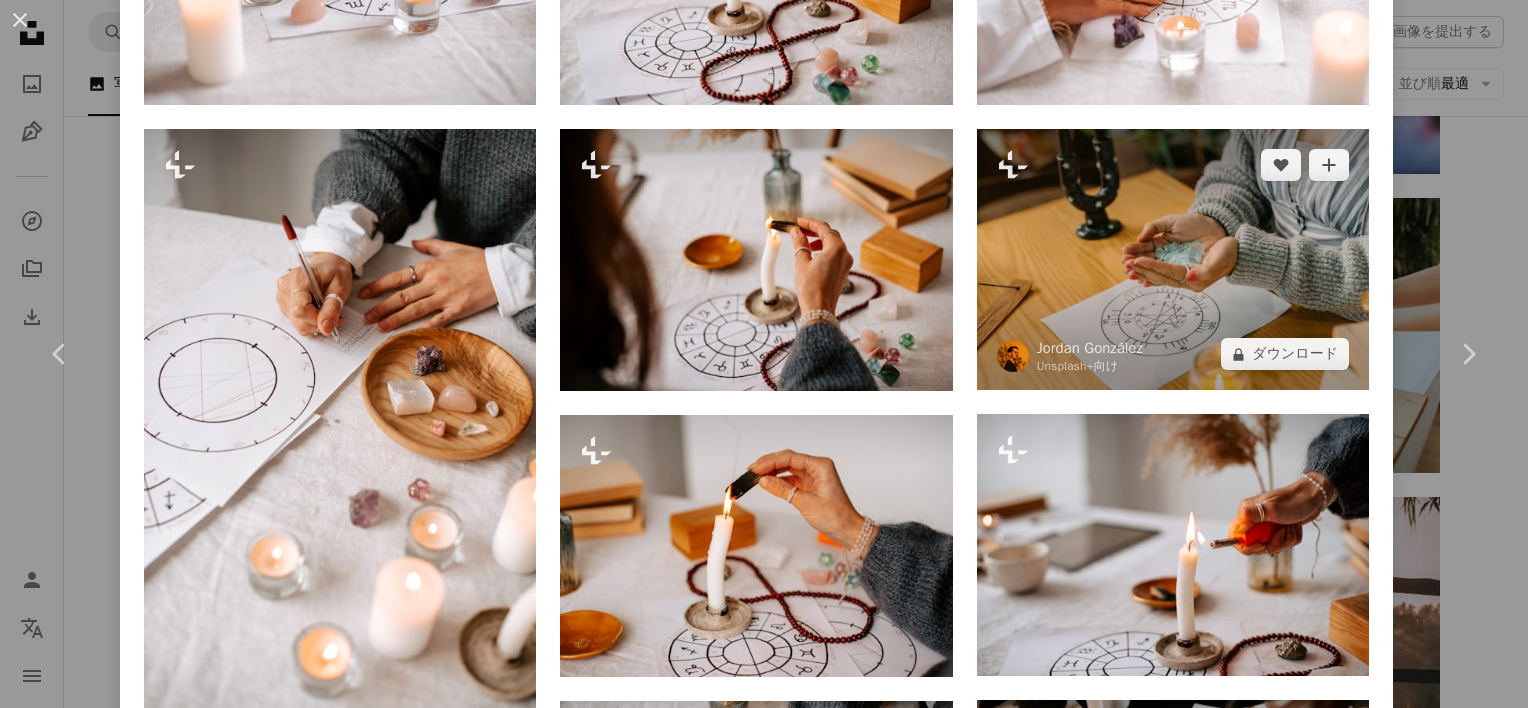 click at bounding box center [1173, 259] 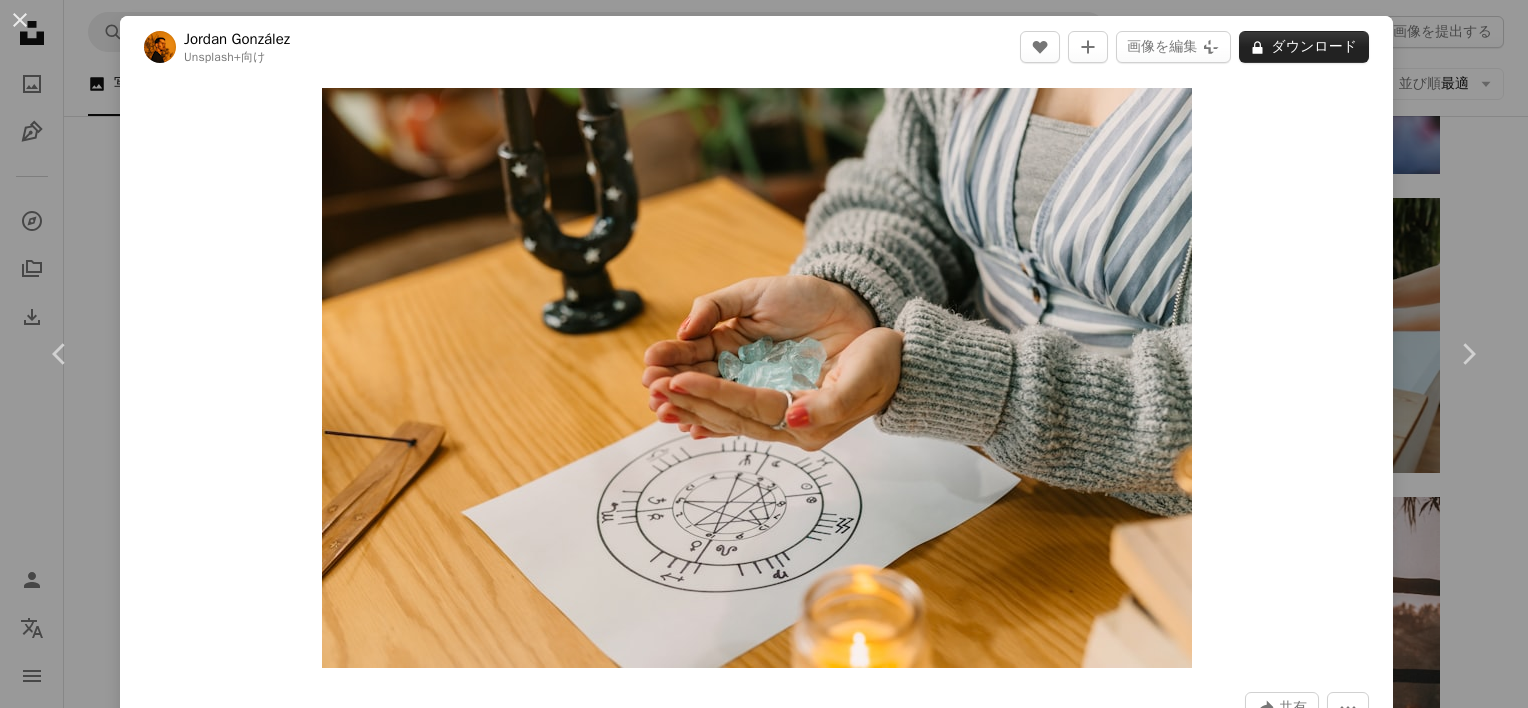 click on "A lock   ダウンロード" at bounding box center (1304, 47) 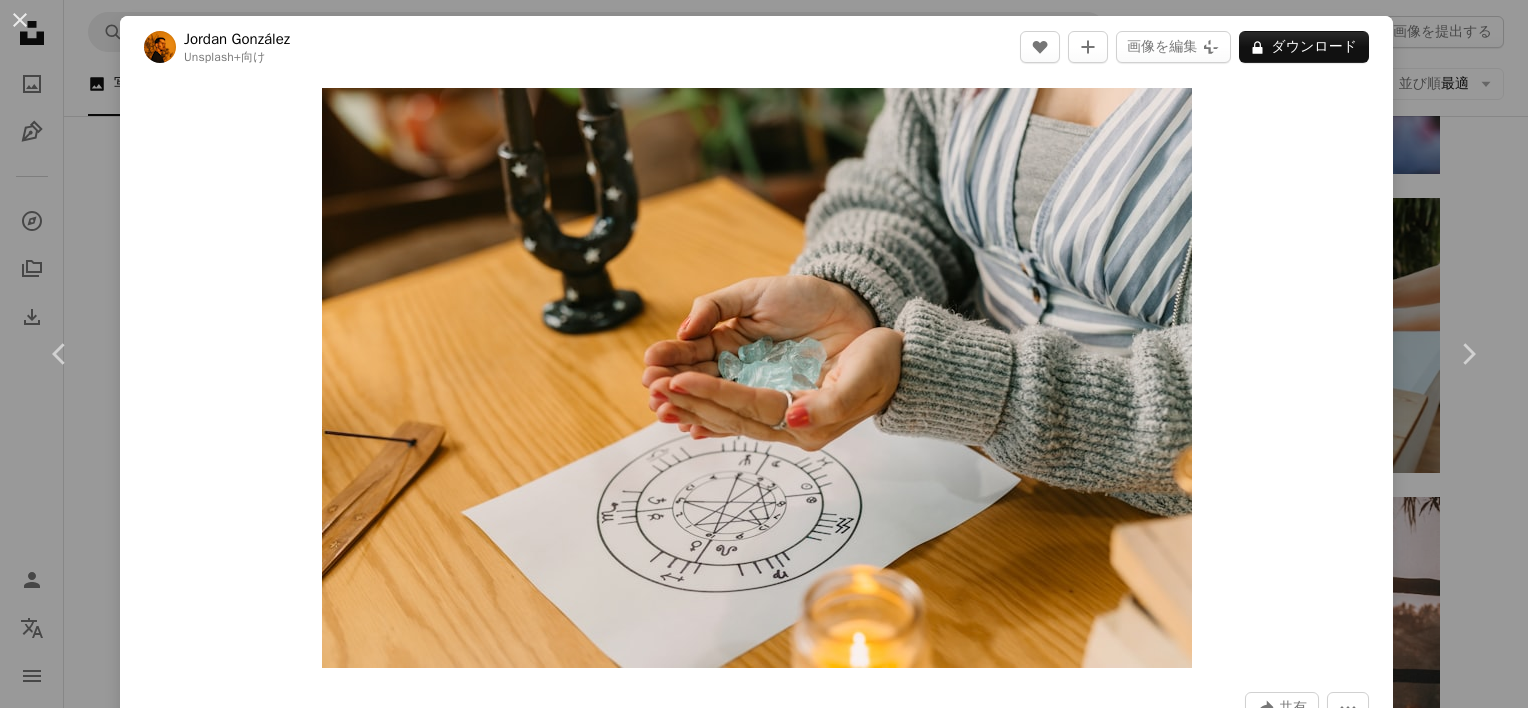 click on "An X shape 最高品質、そしてすぐに使用できる画像。 無制限にアクセスできます。 A plus sign 毎月追加されるメンバー限定コンテンツ A plus sign 無制限のロイヤリティフリーのダウンロード A plus sign イラスト  New A plus sign 法的保護の拡充 年別 62% オフ 月別 $16   $6 USD 月額 * Unsplash+ を入手する *年払いの場合、 $72 が前払い 税別。自動更新。いつでもキャンセル可能。" at bounding box center [764, 6572] 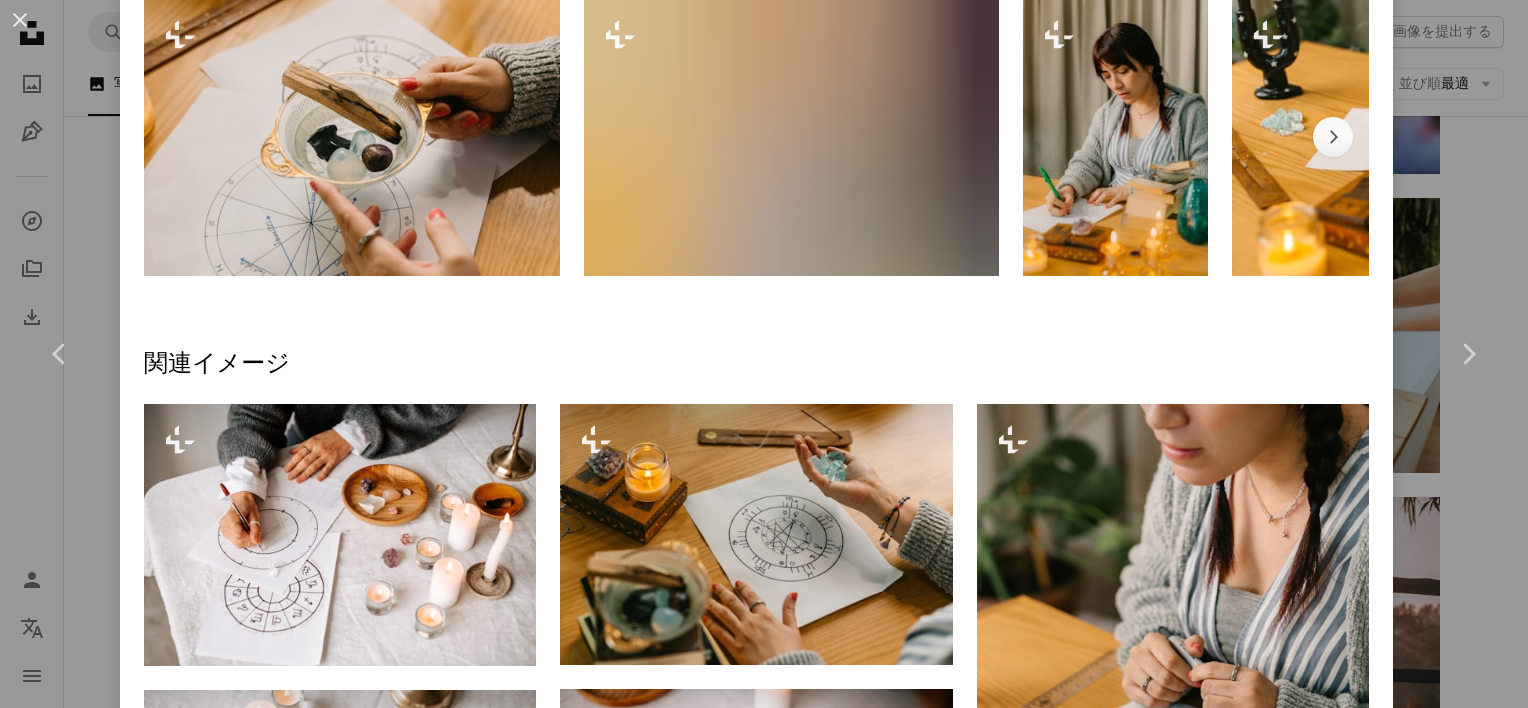 scroll, scrollTop: 1300, scrollLeft: 0, axis: vertical 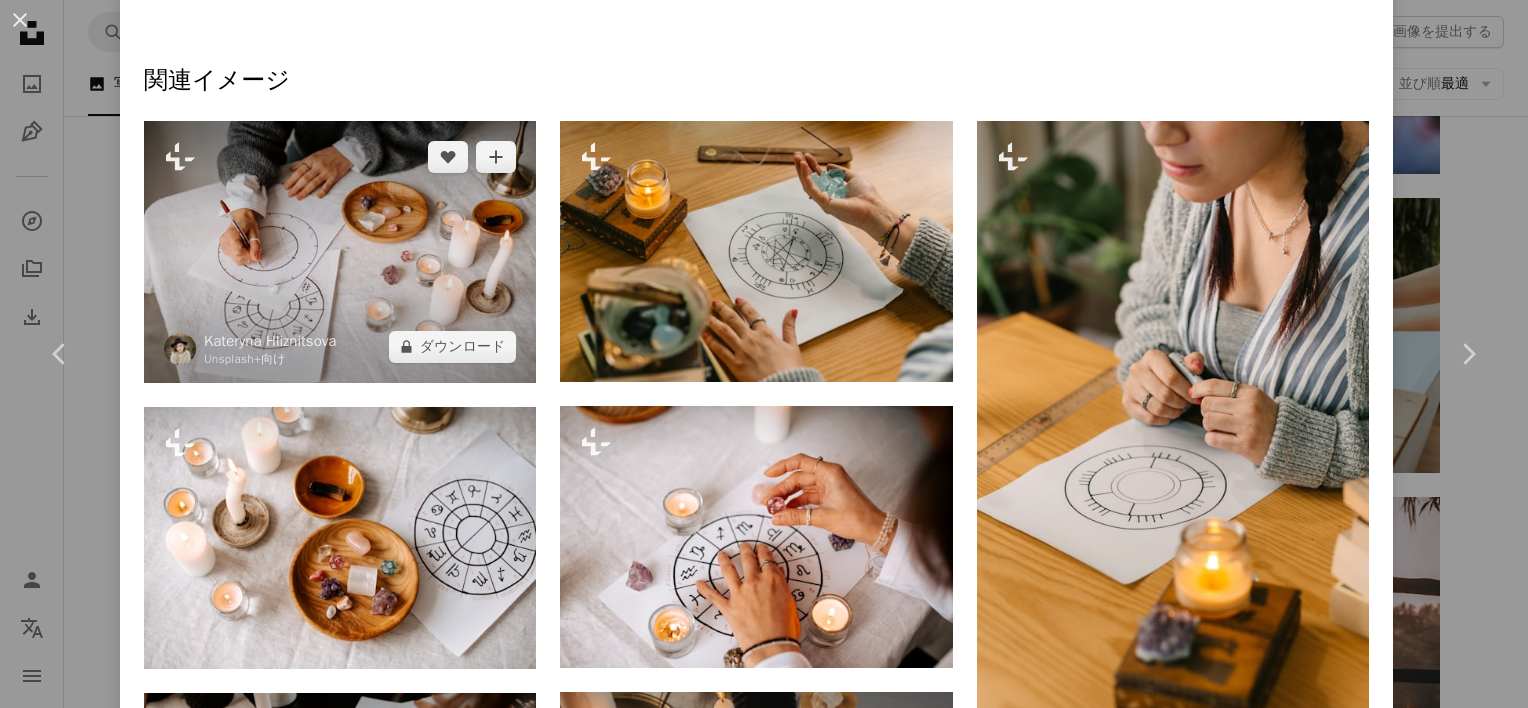 click at bounding box center (340, 252) 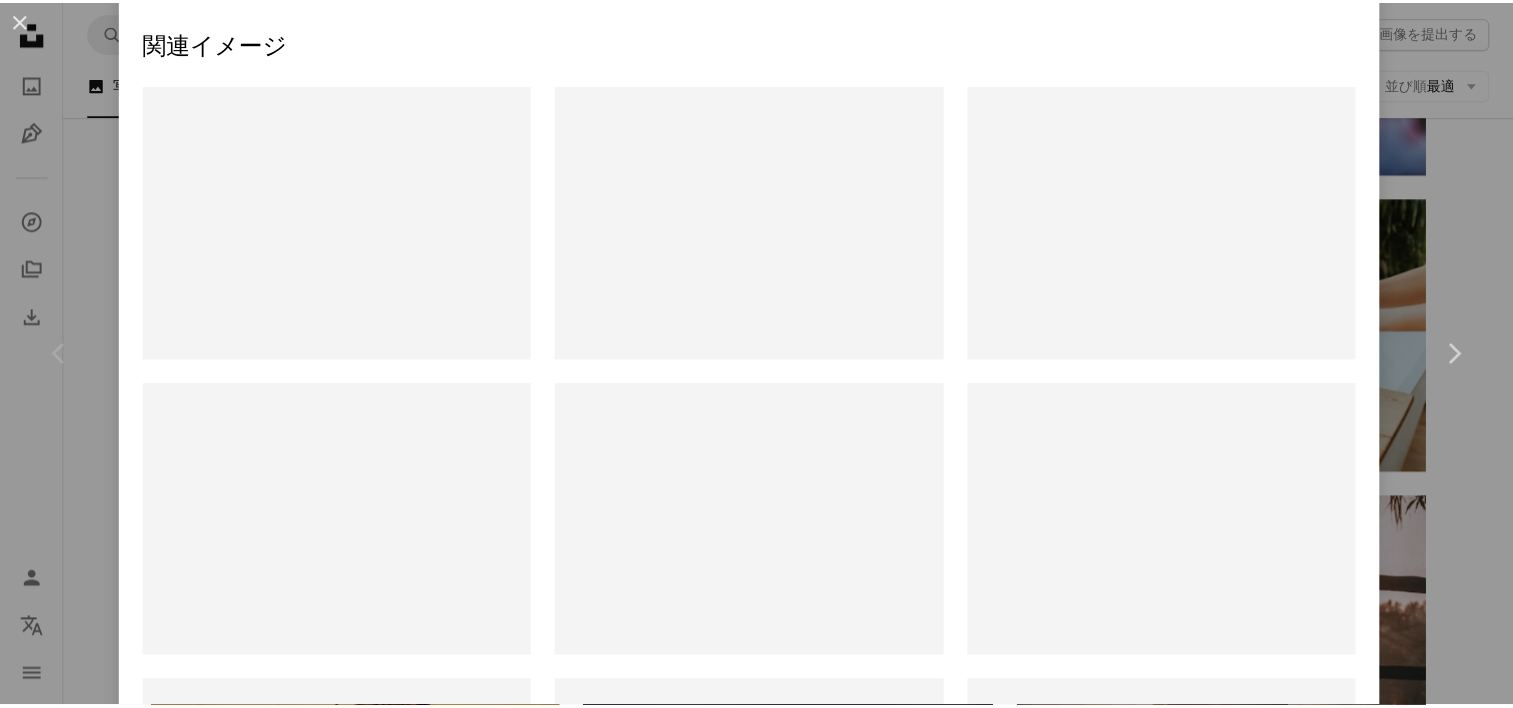 scroll, scrollTop: 0, scrollLeft: 0, axis: both 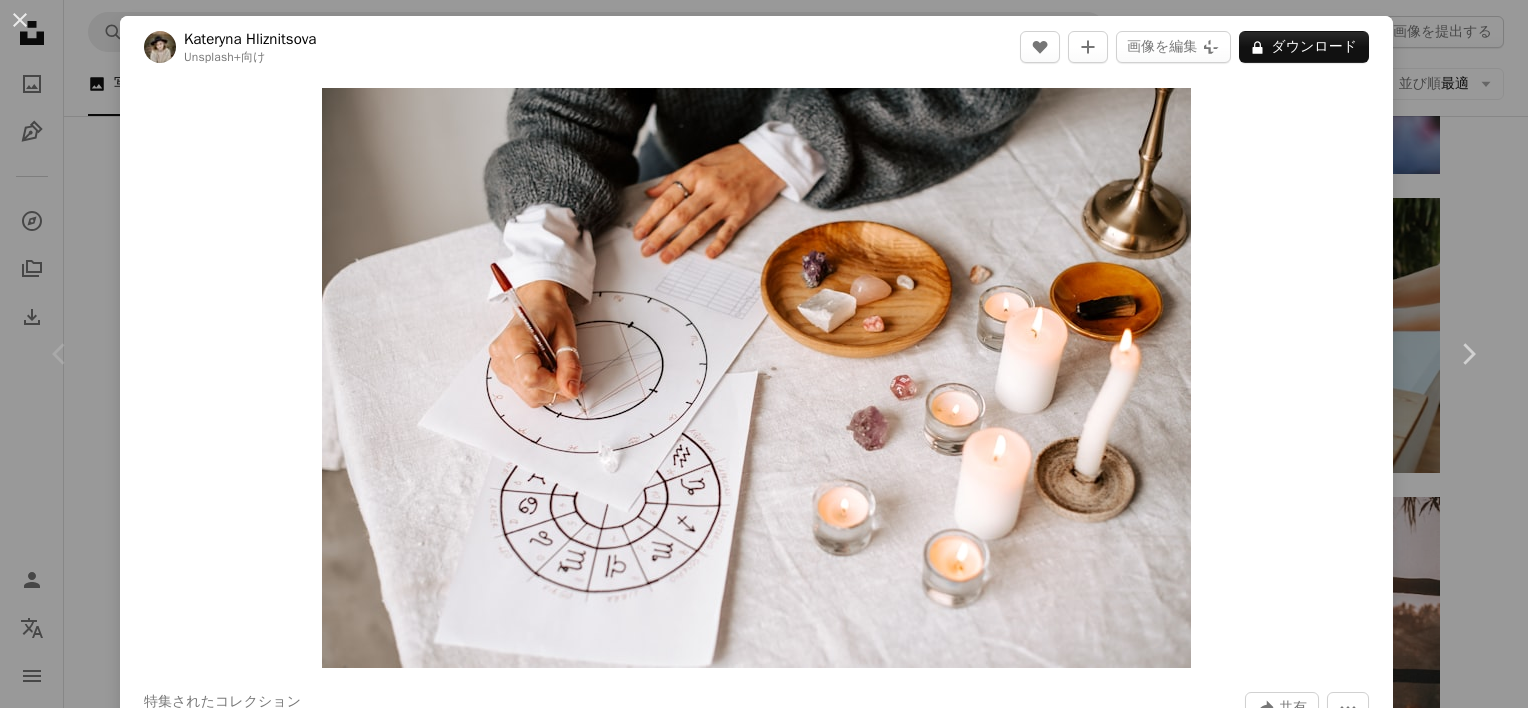 click on "Zoom in" at bounding box center (756, 378) 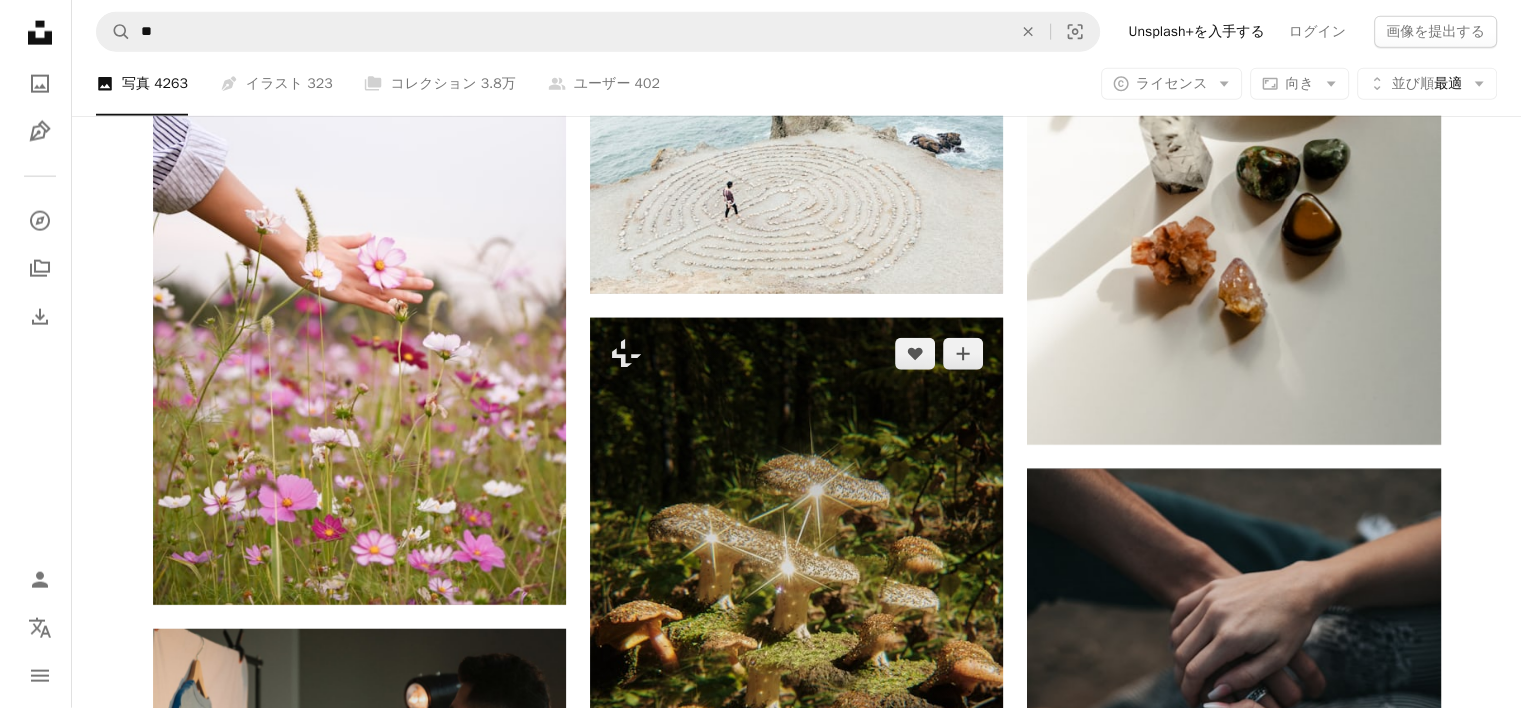 scroll, scrollTop: 4600, scrollLeft: 0, axis: vertical 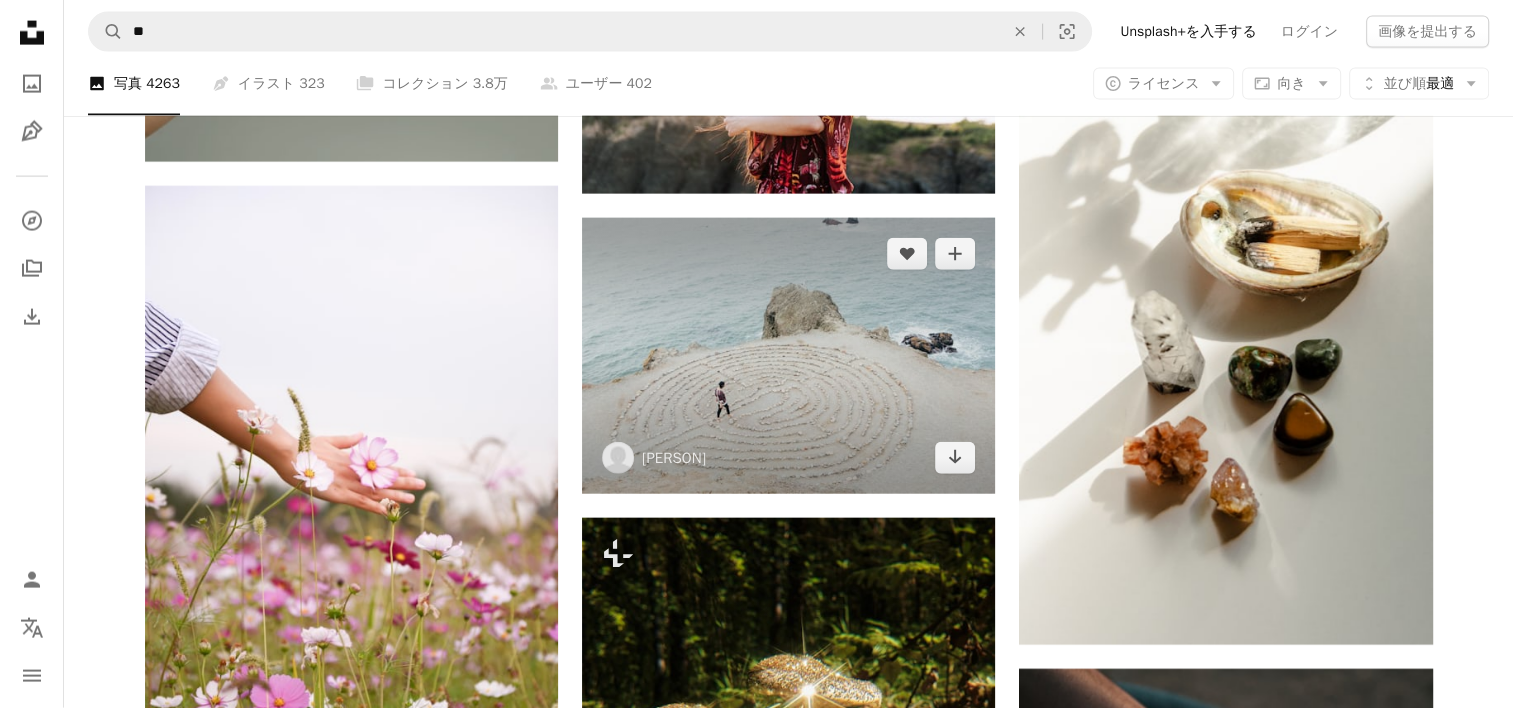 click at bounding box center (788, 355) 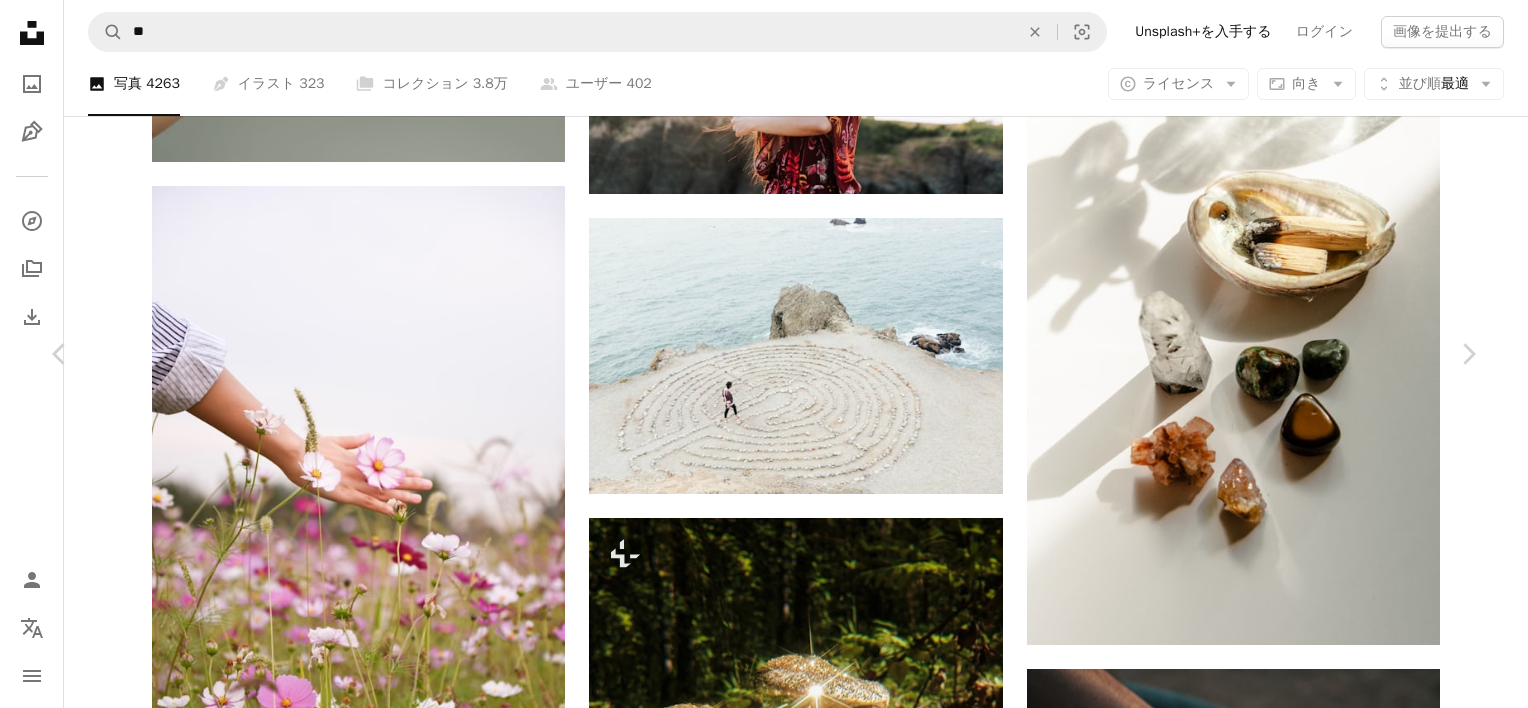 click on "無料ダウンロード" at bounding box center (1265, 3765) 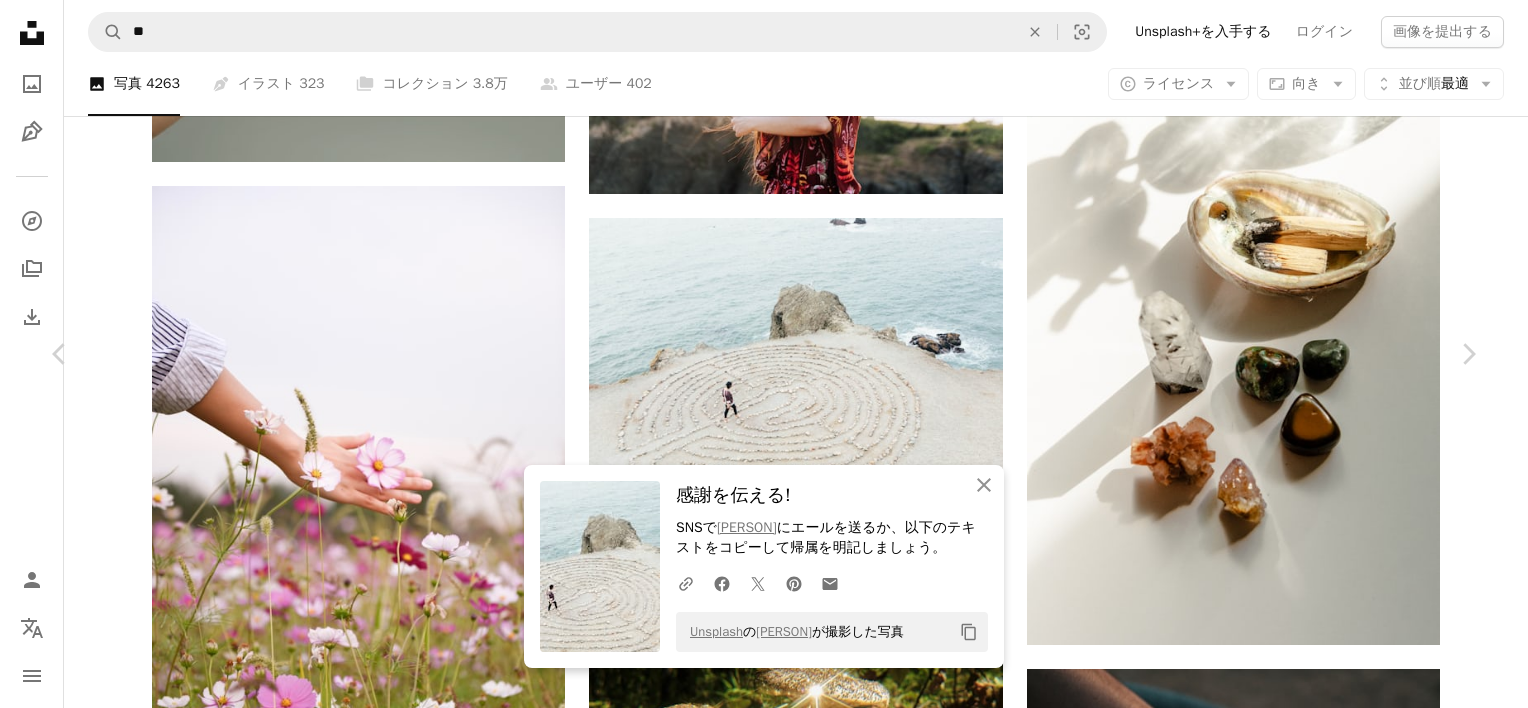 scroll, scrollTop: 1200, scrollLeft: 0, axis: vertical 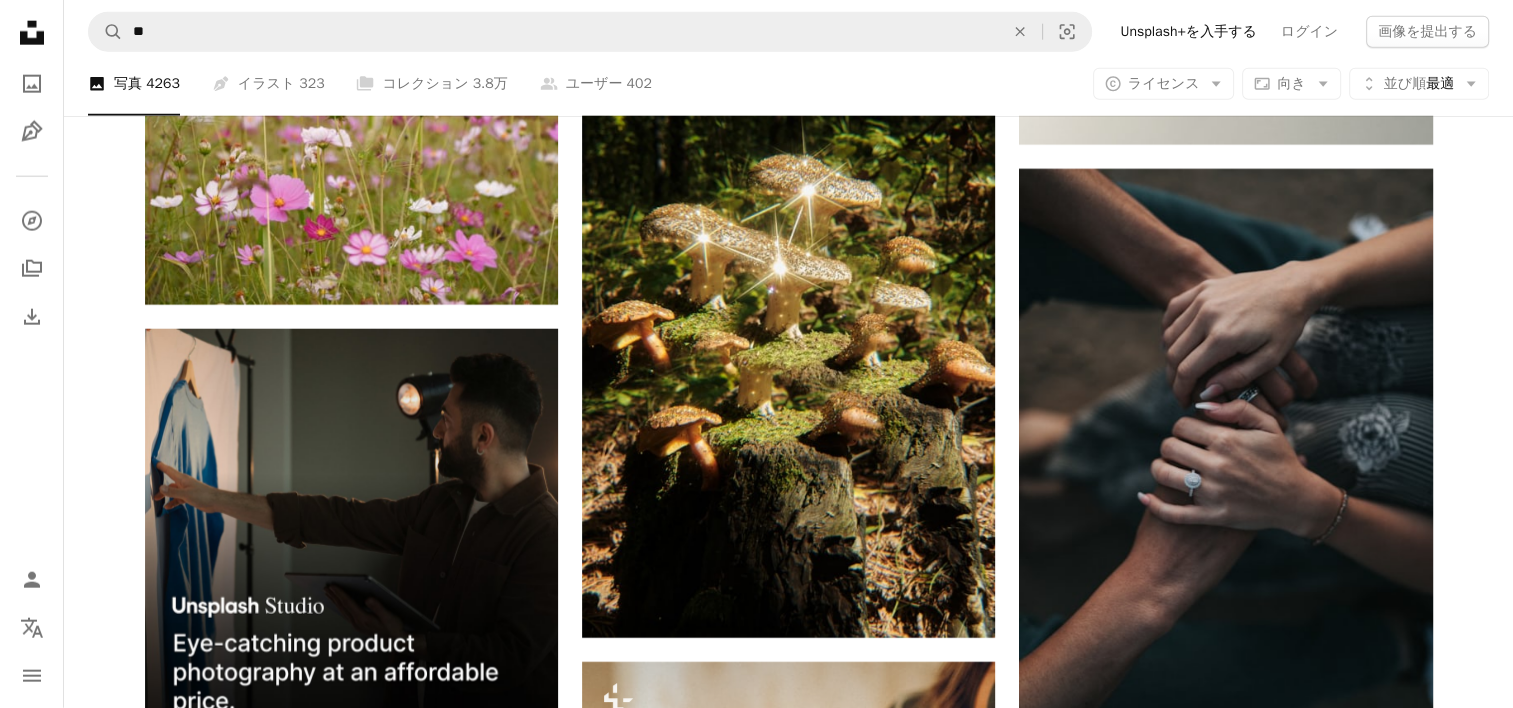 click on "Plus sign for Unsplash+ A heart A plus sign [PERSON] Unsplash+ 向け A lock   ダウンロード A heart A plus sign [PERSON] 案件受付中 A checkmark inside of a circle Arrow pointing down A heart A plus sign [PERSON] Arrow pointing down A heart A plus sign [PERSON] 案件受付中 A checkmark inside of a circle Arrow pointing down A heart A plus sign [PERSON] 案件受付中 A checkmark inside of a circle Arrow pointing down Plus sign for Unsplash+ A heart A plus sign Getty Images Unsplash+ 向け A lock   ダウンロード A heart A plus sign [PERSON] 案件受付中 A checkmark inside of a circle Arrow pointing down A heart A plus sign Magic Bowls Arrow pointing down A heart A plus sign [PERSON] 案件受付中 A checkmark inside of a circle Arrow pointing down The best in on-brand content creation Learn More A heart A plus sign [PERSON] 案件受付中 Arrow pointing down" at bounding box center (788, -1337) 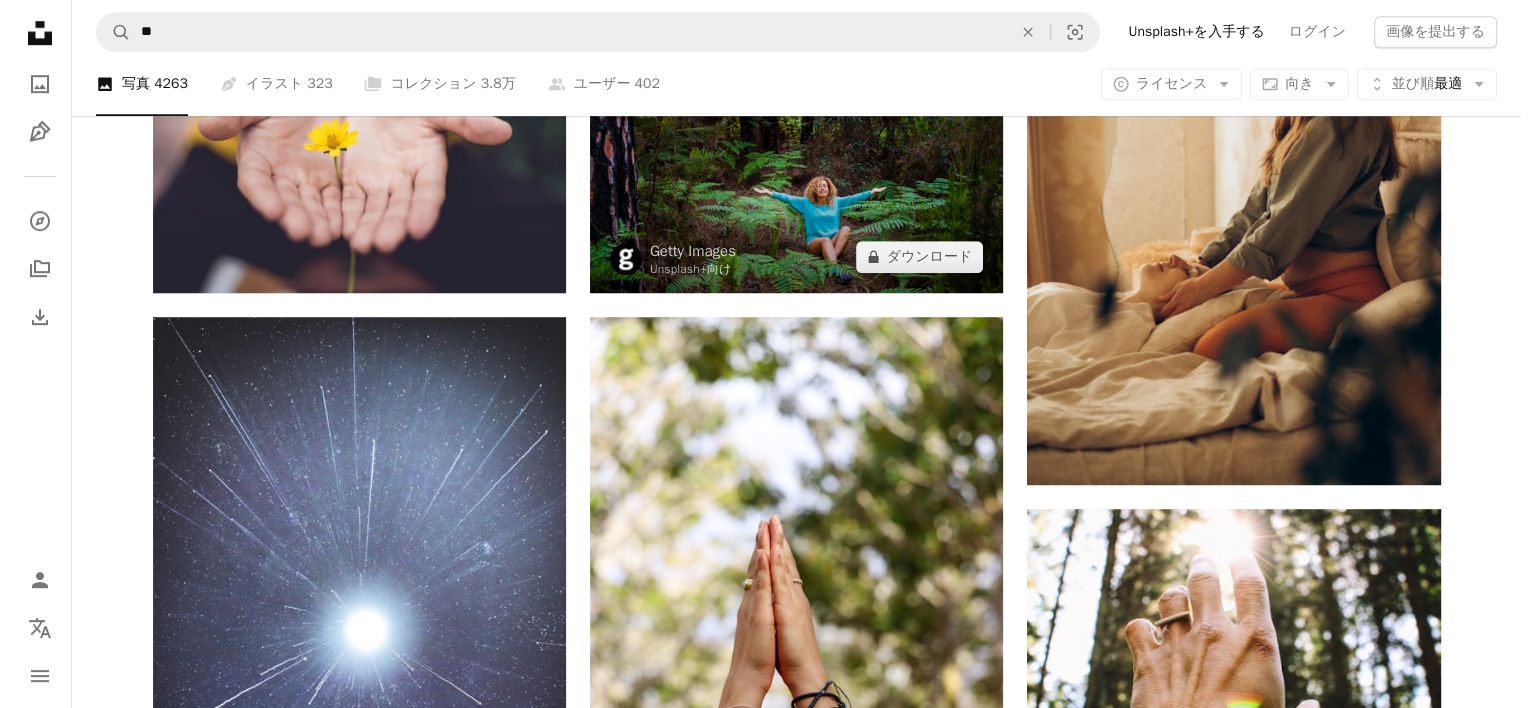scroll, scrollTop: 1500, scrollLeft: 0, axis: vertical 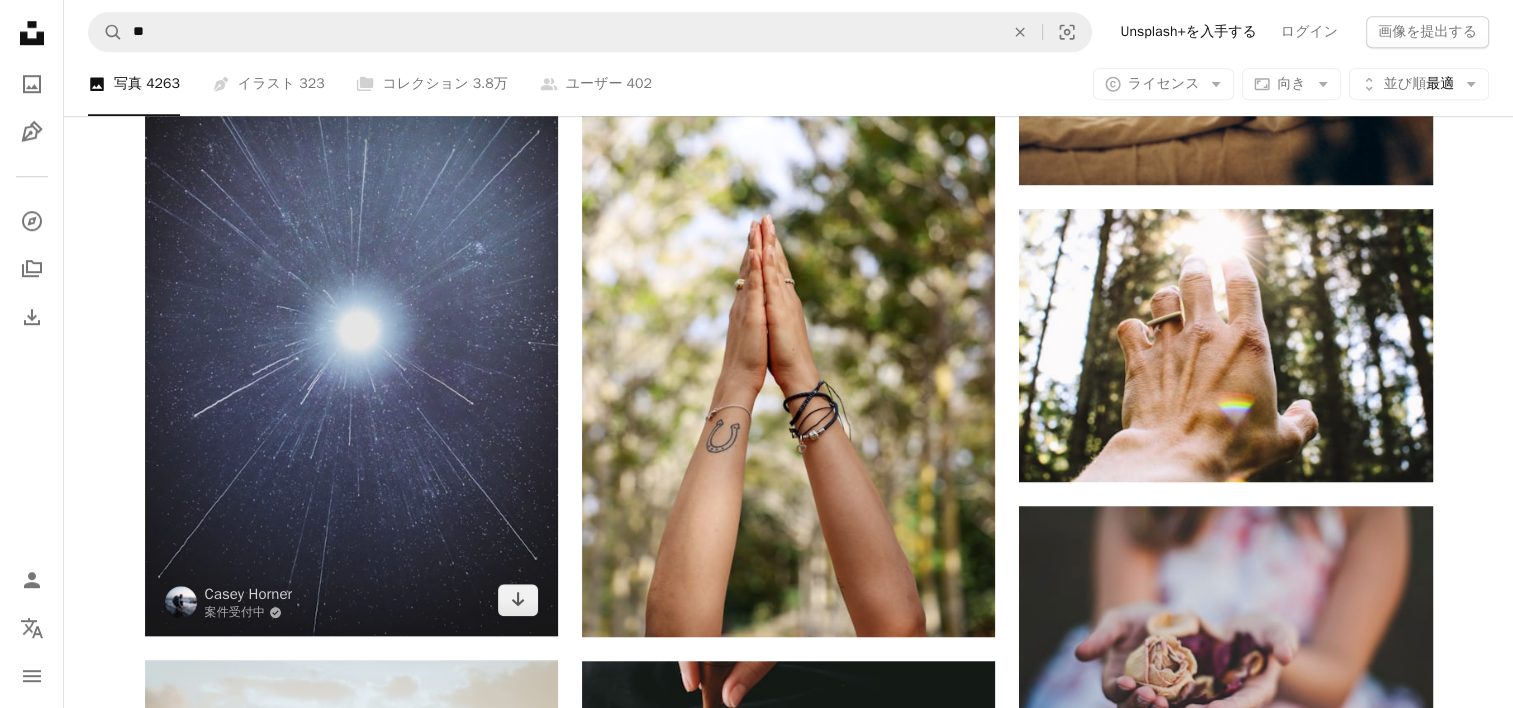 click at bounding box center [351, 326] 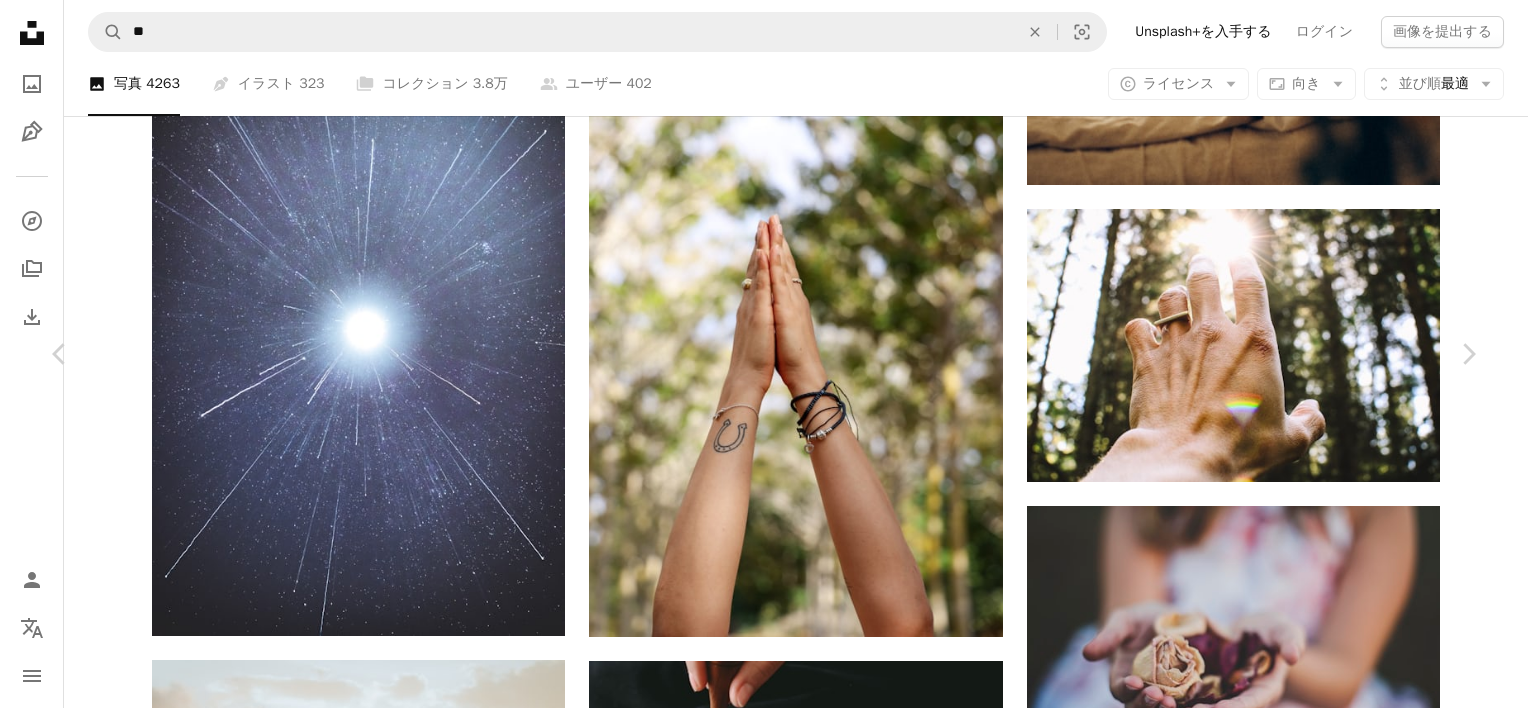 scroll, scrollTop: 7871, scrollLeft: 0, axis: vertical 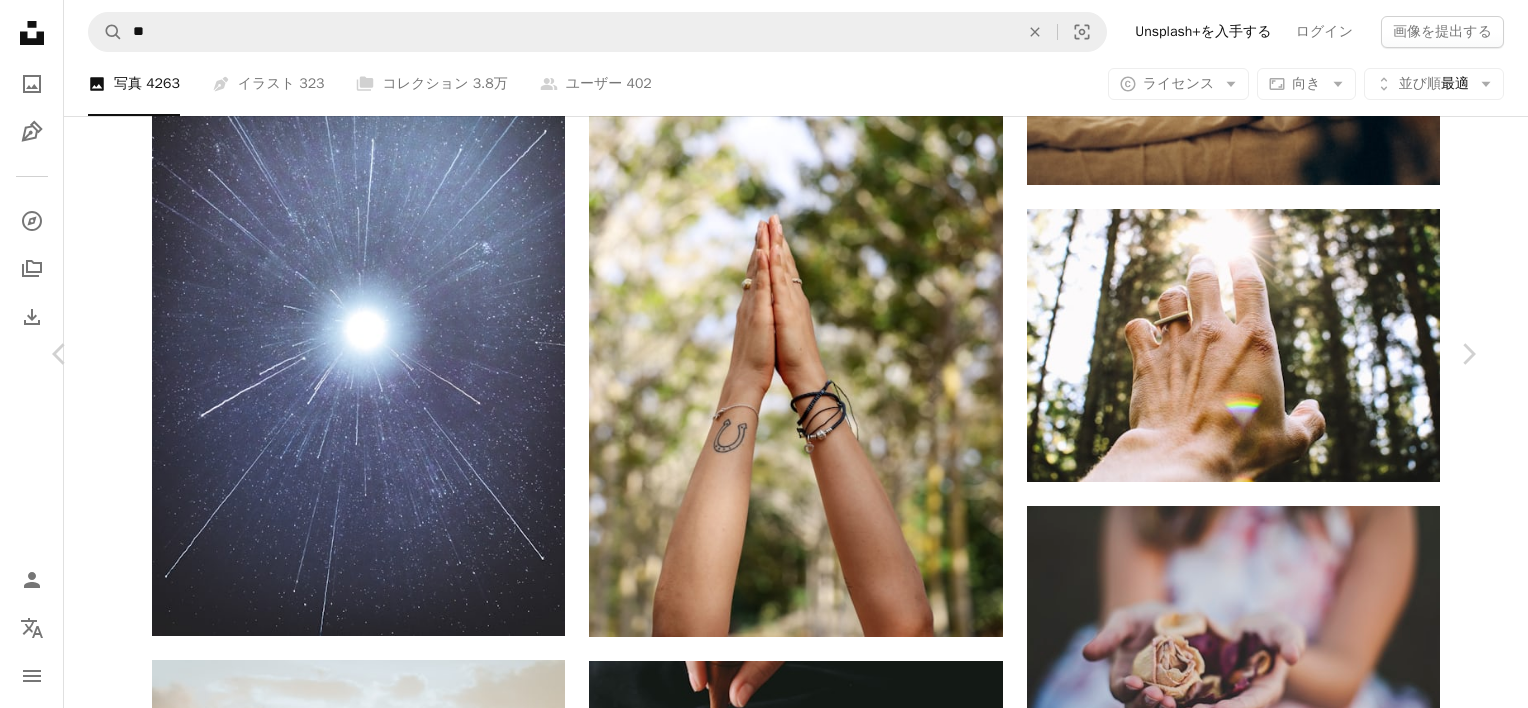 click on "An X shape Chevron left Chevron right [PERSON] Unsplash+ 向け A heart A plus sign 画像を編集   Plus sign for Unsplash+ A lock   ダウンロード Zoom in A forward-right arrow 共有 More Actions Calendar outlined 2024年7月15日 に公開 Safety Unsplash+ライセンス の下でライセンスされています 壁紙 バックグラウンド 宇宙 3Dレンダリング デジタル画像 レンダ 天文学 宇宙空間 流れ星 彗星 3D レンダリング デジタルレンダリング 無料の写真 関連イメージ Plus sign for Unsplash+ A heart A plus sign Planet Volumes Unsplash+ 向け A lock   ダウンロード Plus sign for Unsplash+ A heart A plus sign Planet Volumes Unsplash+ 向け A lock   ダウンロード Plus sign for Unsplash+ A heart A plus sign Planet Volumes Unsplash+ 向け A lock   ダウンロード Plus sign for Unsplash+ A heart A plus sign Planet Volumes Unsplash+ 向け A lock   ダウンロード Plus sign for Unsplash+ A heart A plus sign [LAST_NAME]" at bounding box center (764, 10346) 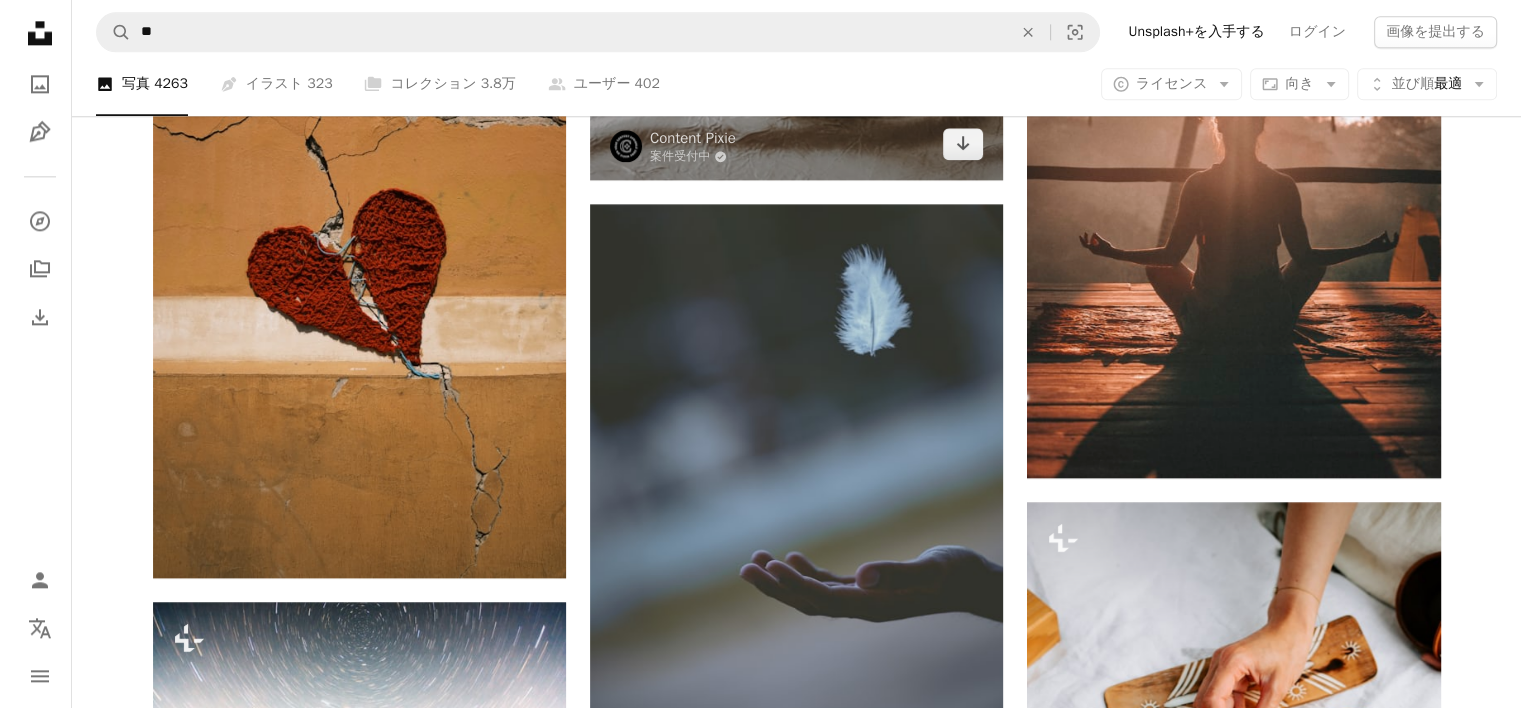 scroll, scrollTop: 3000, scrollLeft: 0, axis: vertical 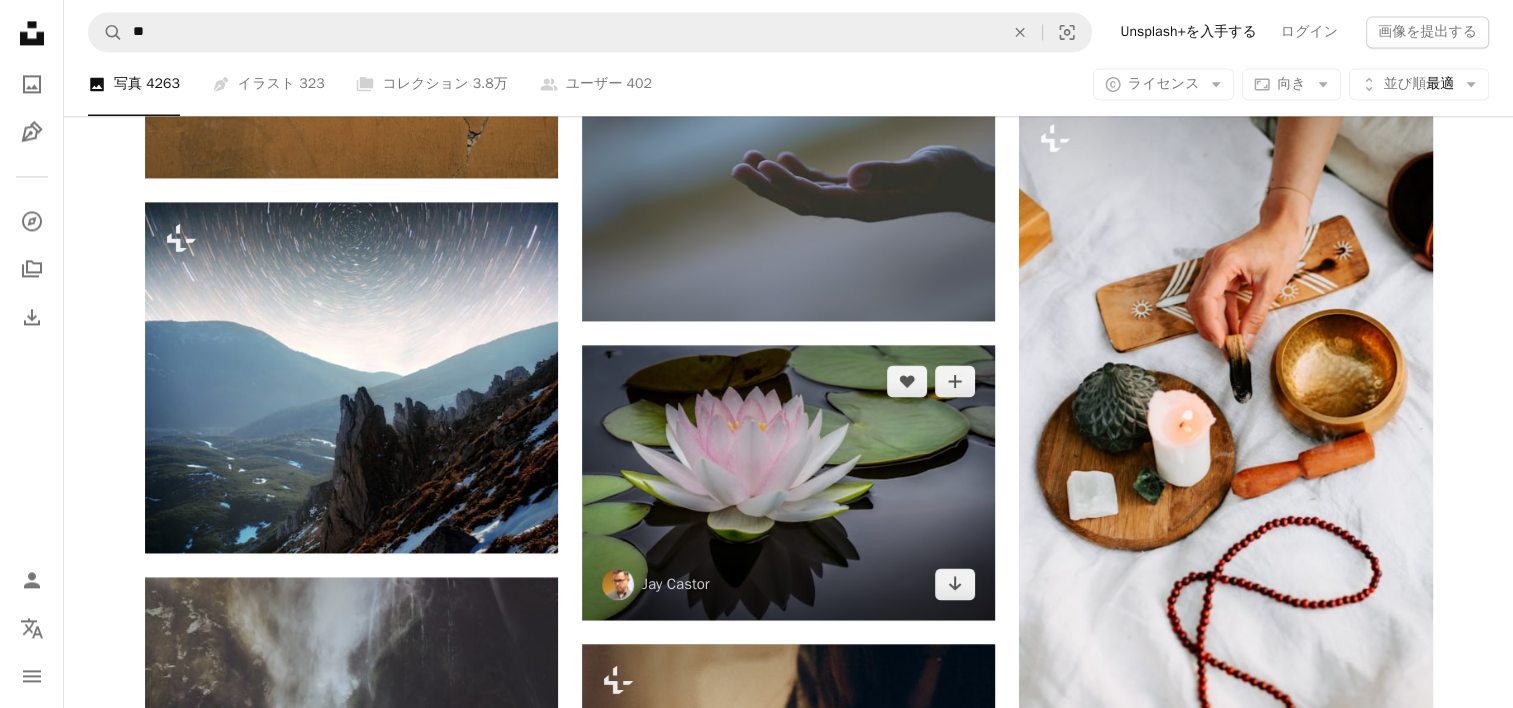 click at bounding box center [788, 482] 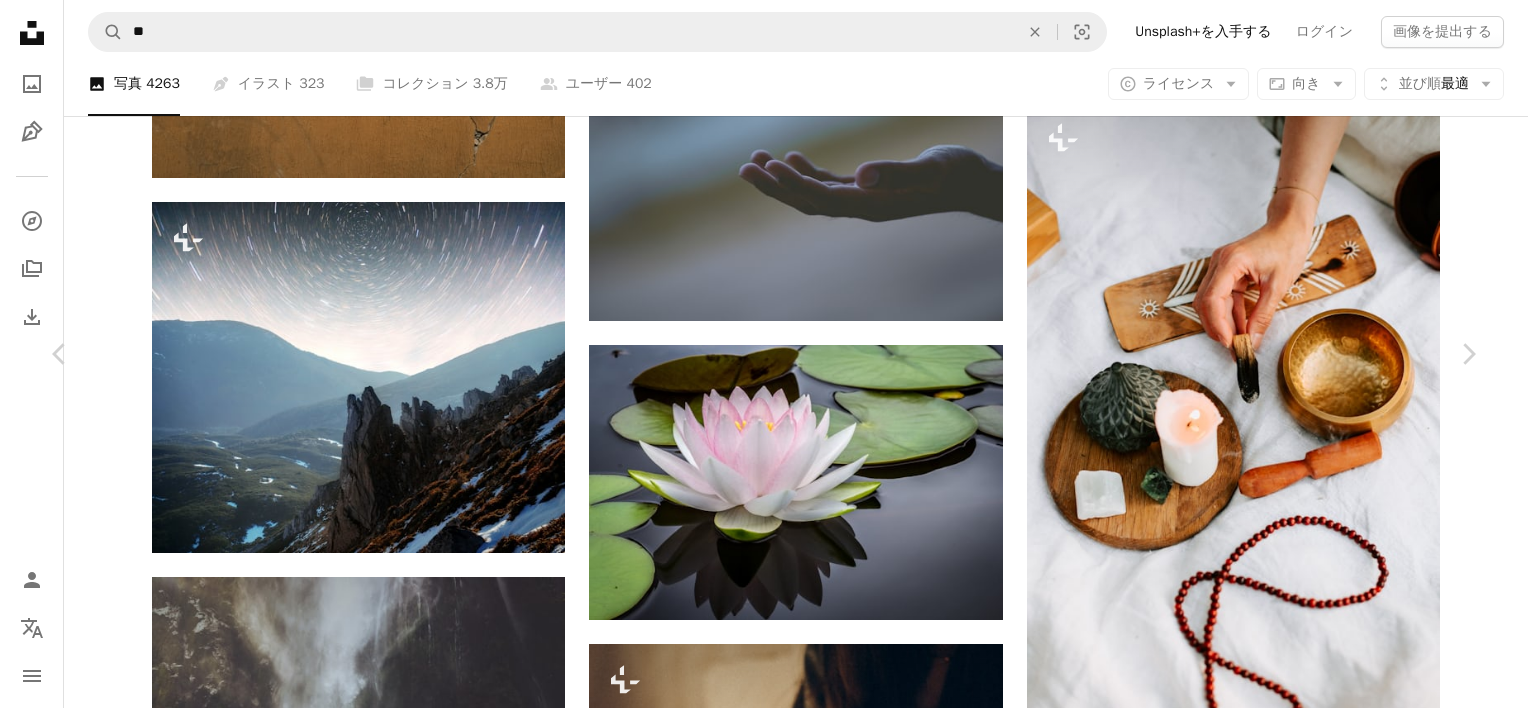 scroll, scrollTop: 1200, scrollLeft: 0, axis: vertical 